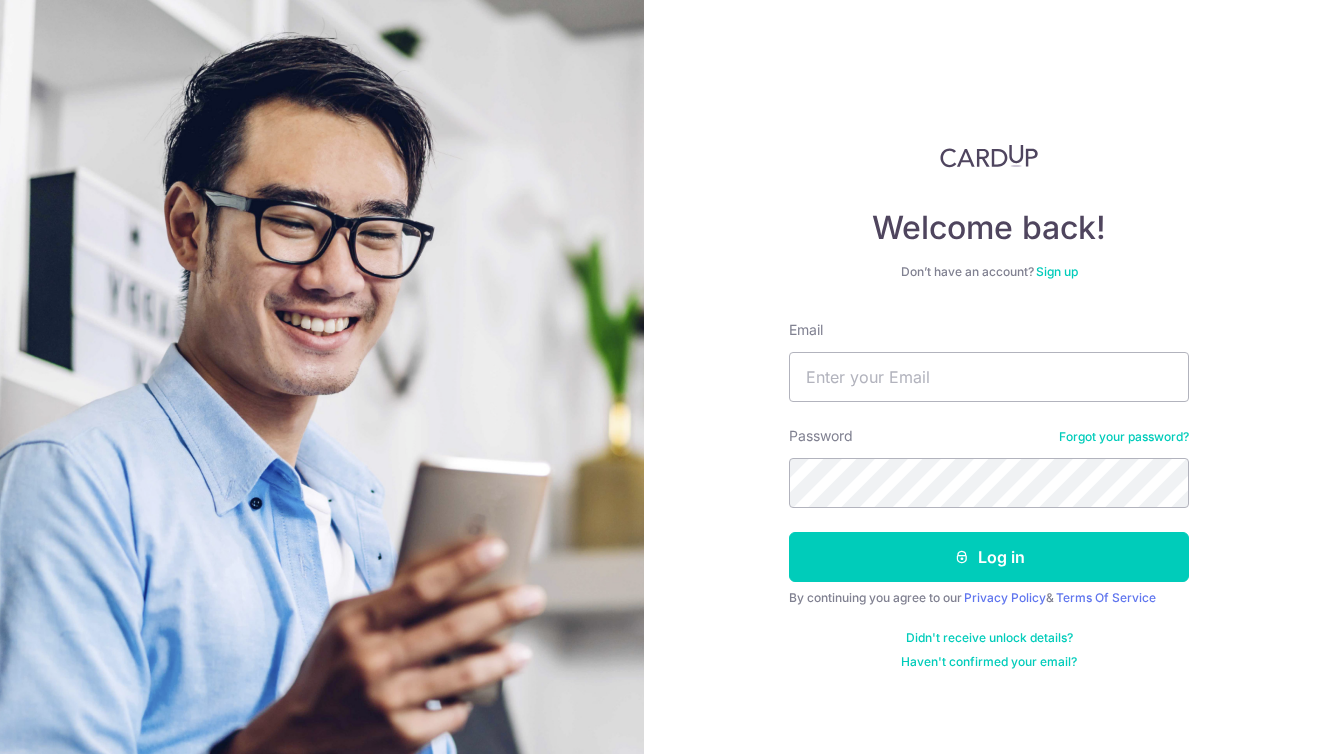 scroll, scrollTop: 0, scrollLeft: 0, axis: both 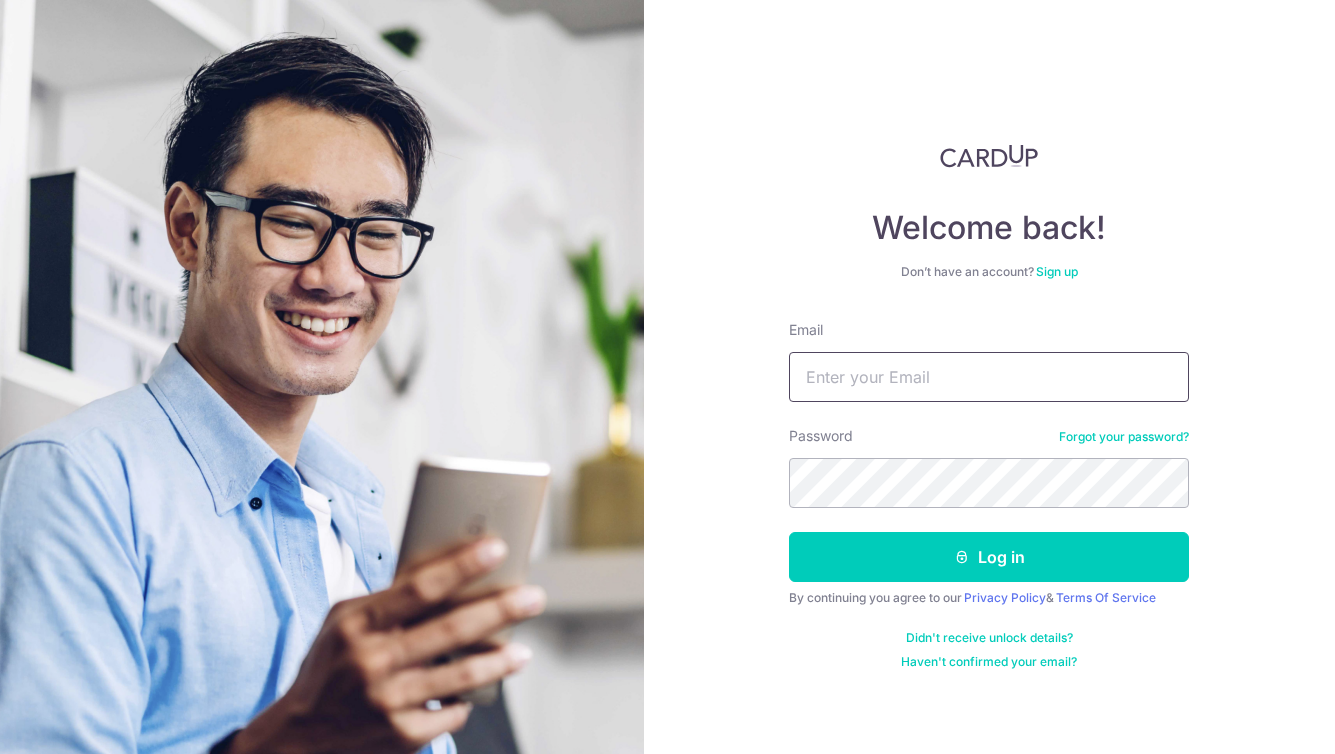 type on "1804.weston@gmail.com" 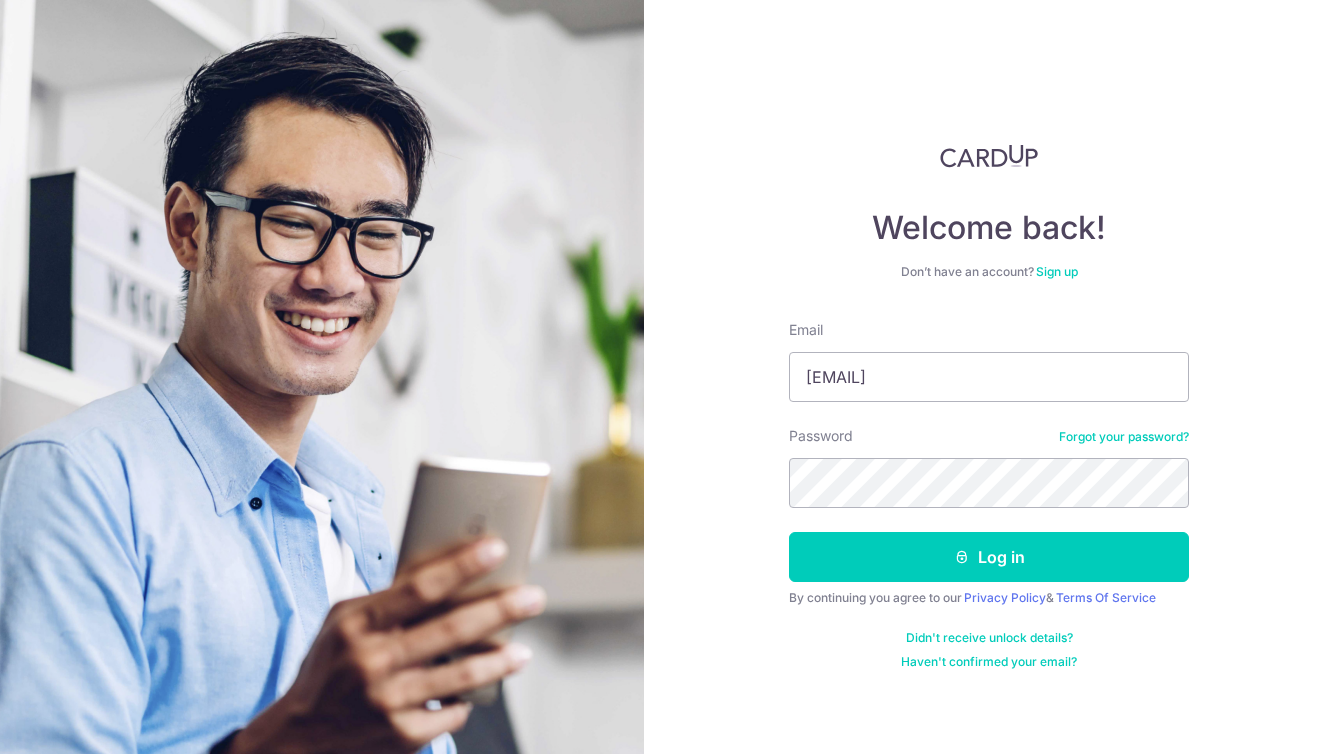 click on "Email
1804.weston@gmail.com
Password
Forgot your password?
Log in
By continuing you agree to our
Privacy Policy
&  Terms Of Service
Didn't receive unlock details?
Haven't confirmed your email?" at bounding box center [989, 495] 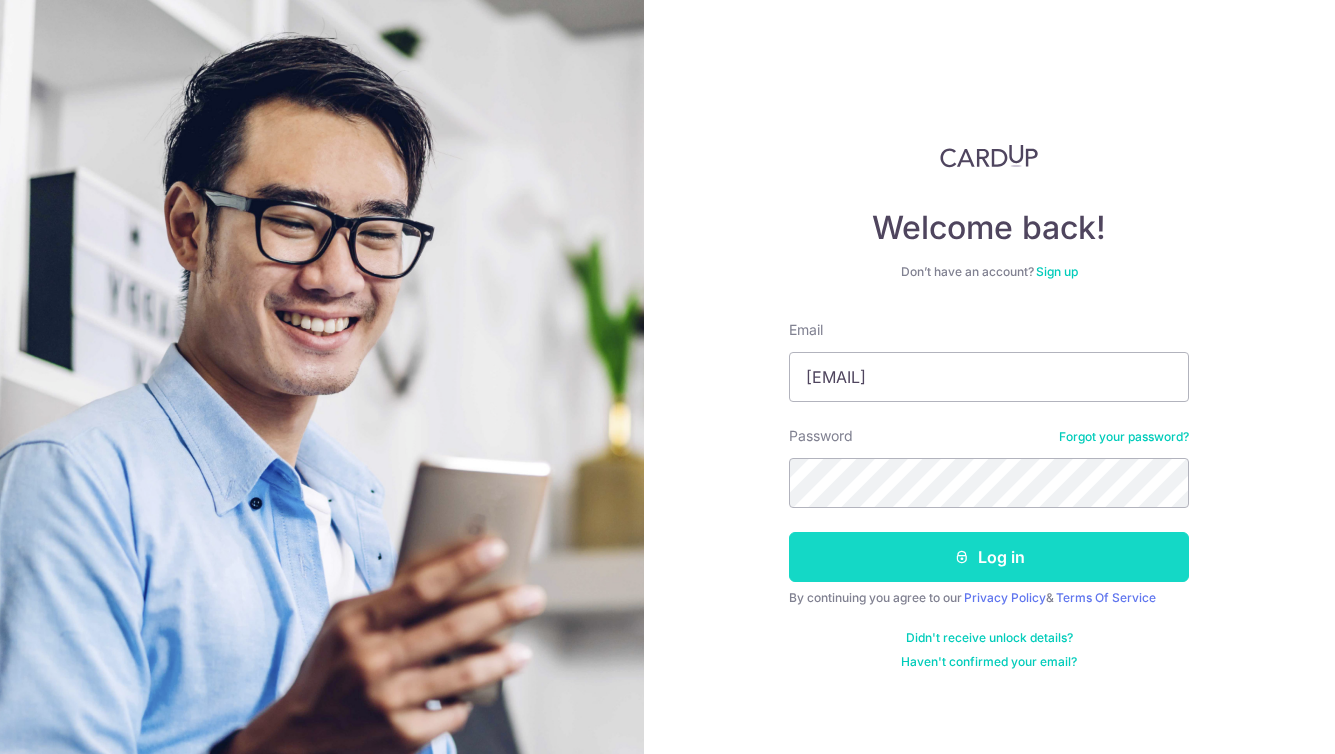 click on "Log in" at bounding box center [989, 557] 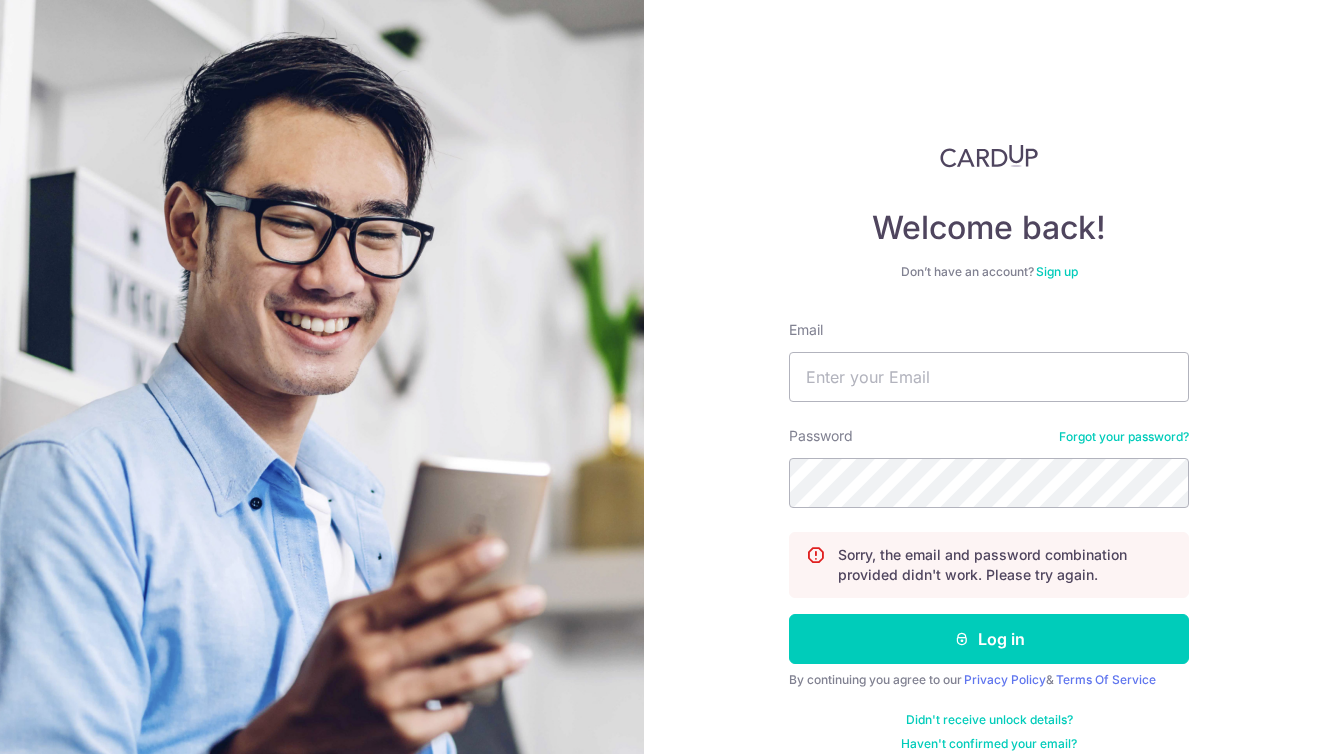 scroll, scrollTop: 0, scrollLeft: 0, axis: both 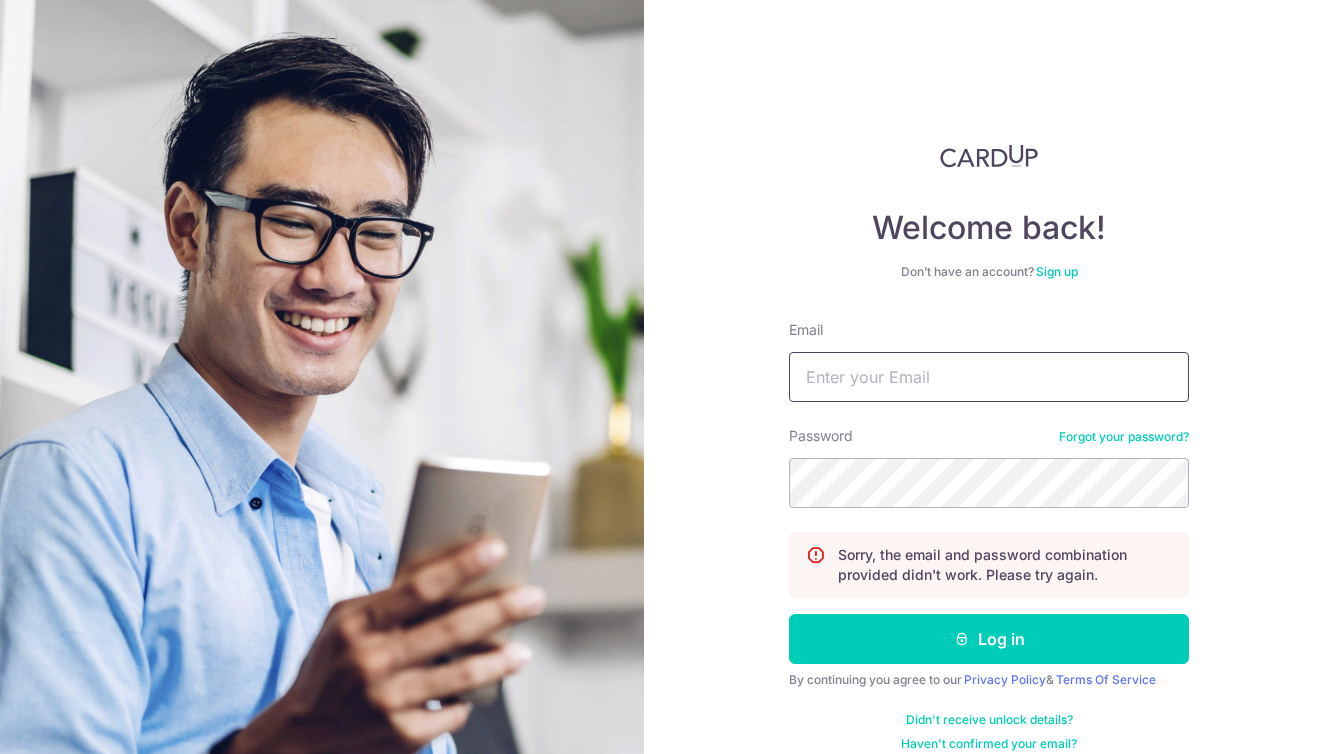 click on "Email" at bounding box center (989, 377) 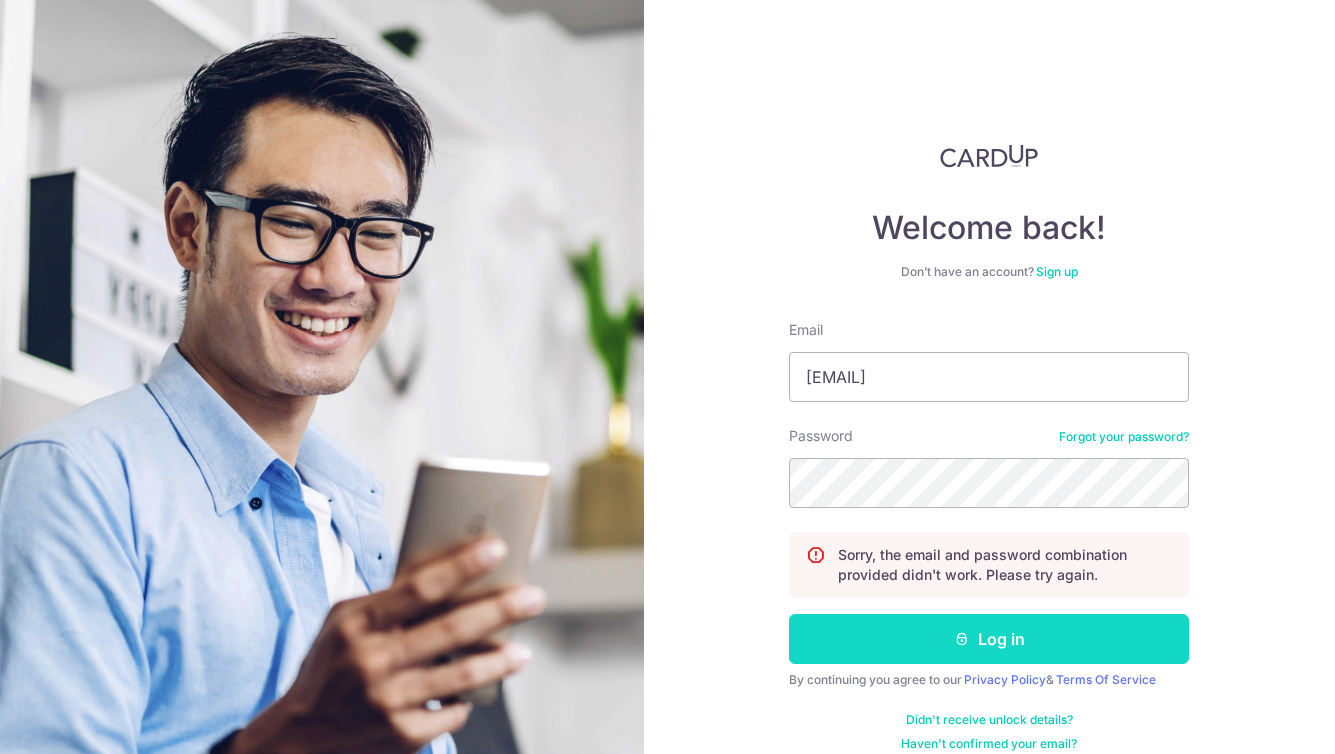 click on "Log in" at bounding box center [989, 639] 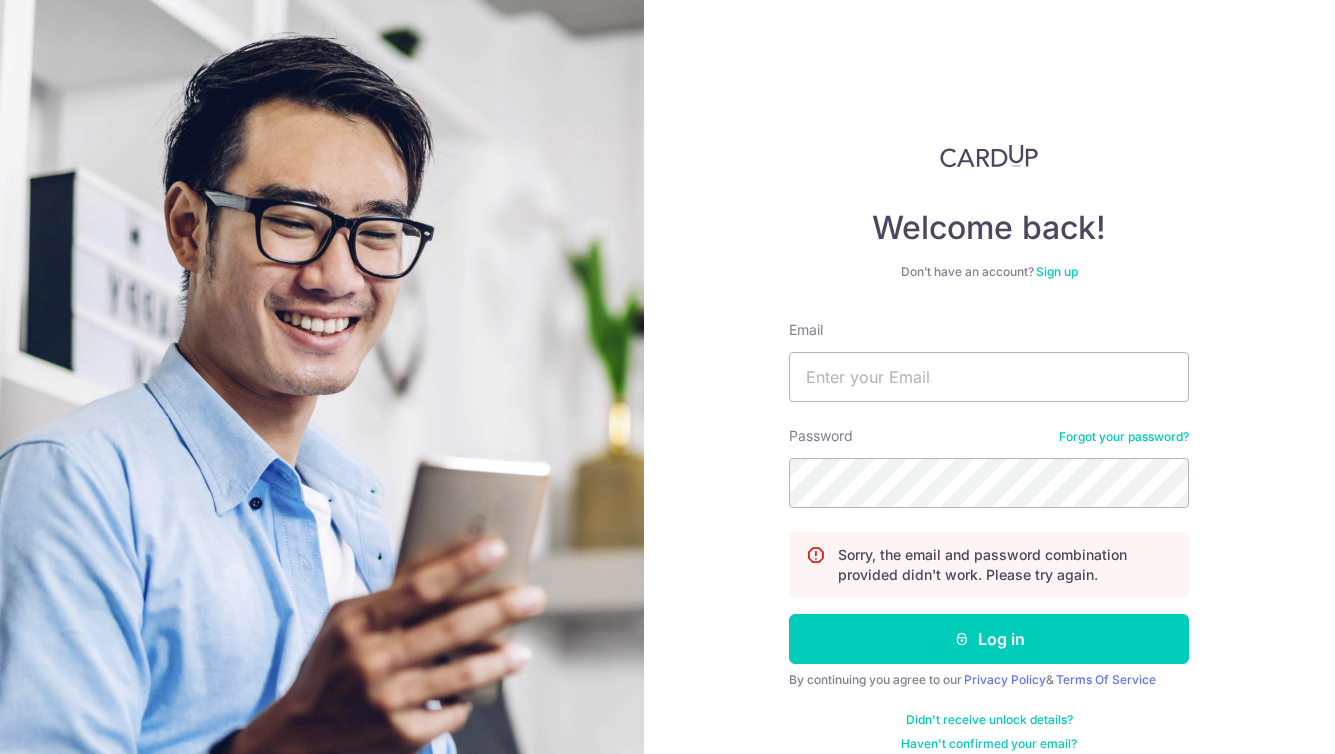 scroll, scrollTop: 0, scrollLeft: 0, axis: both 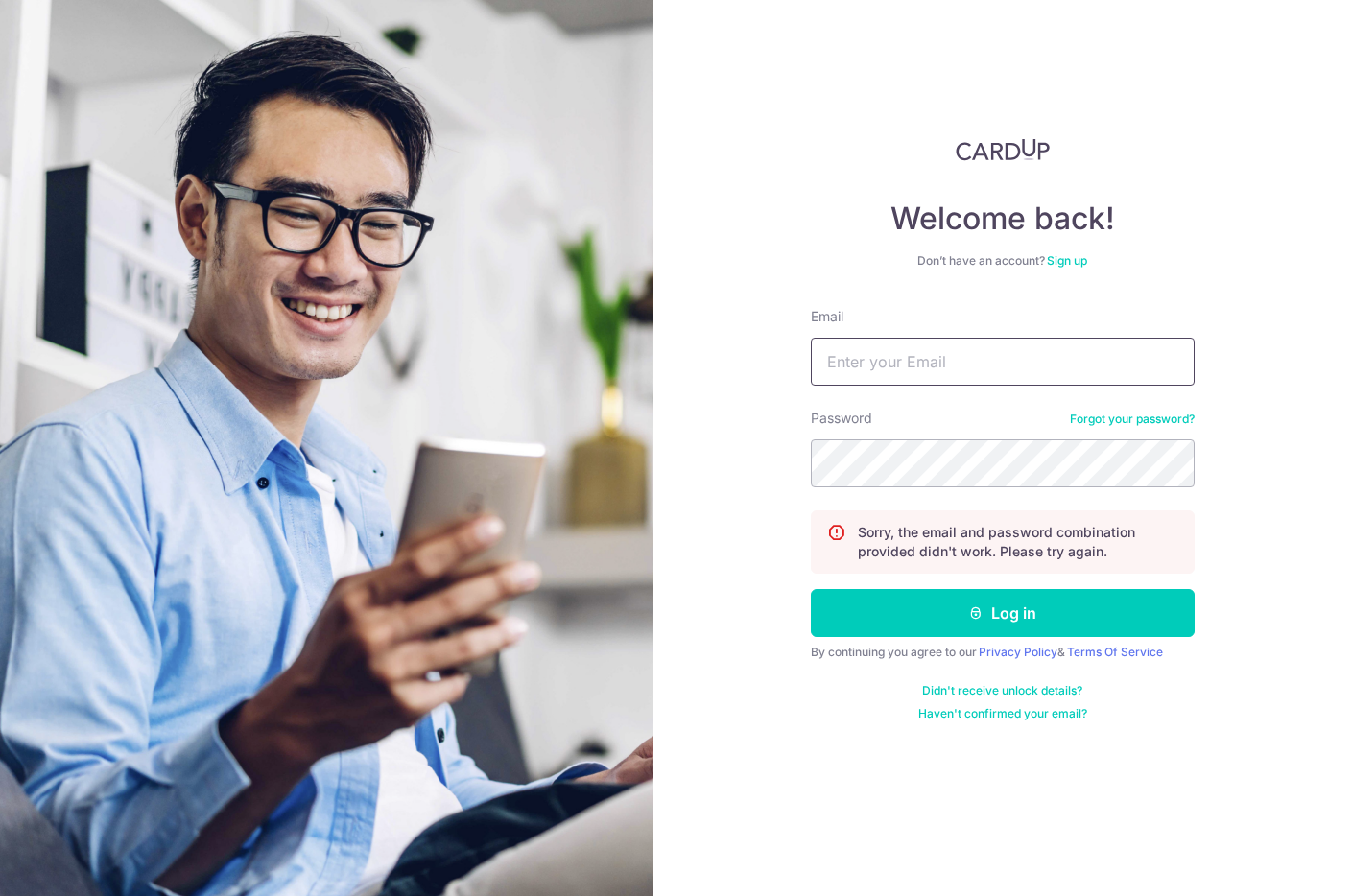 click on "Email" at bounding box center [1003, 362] 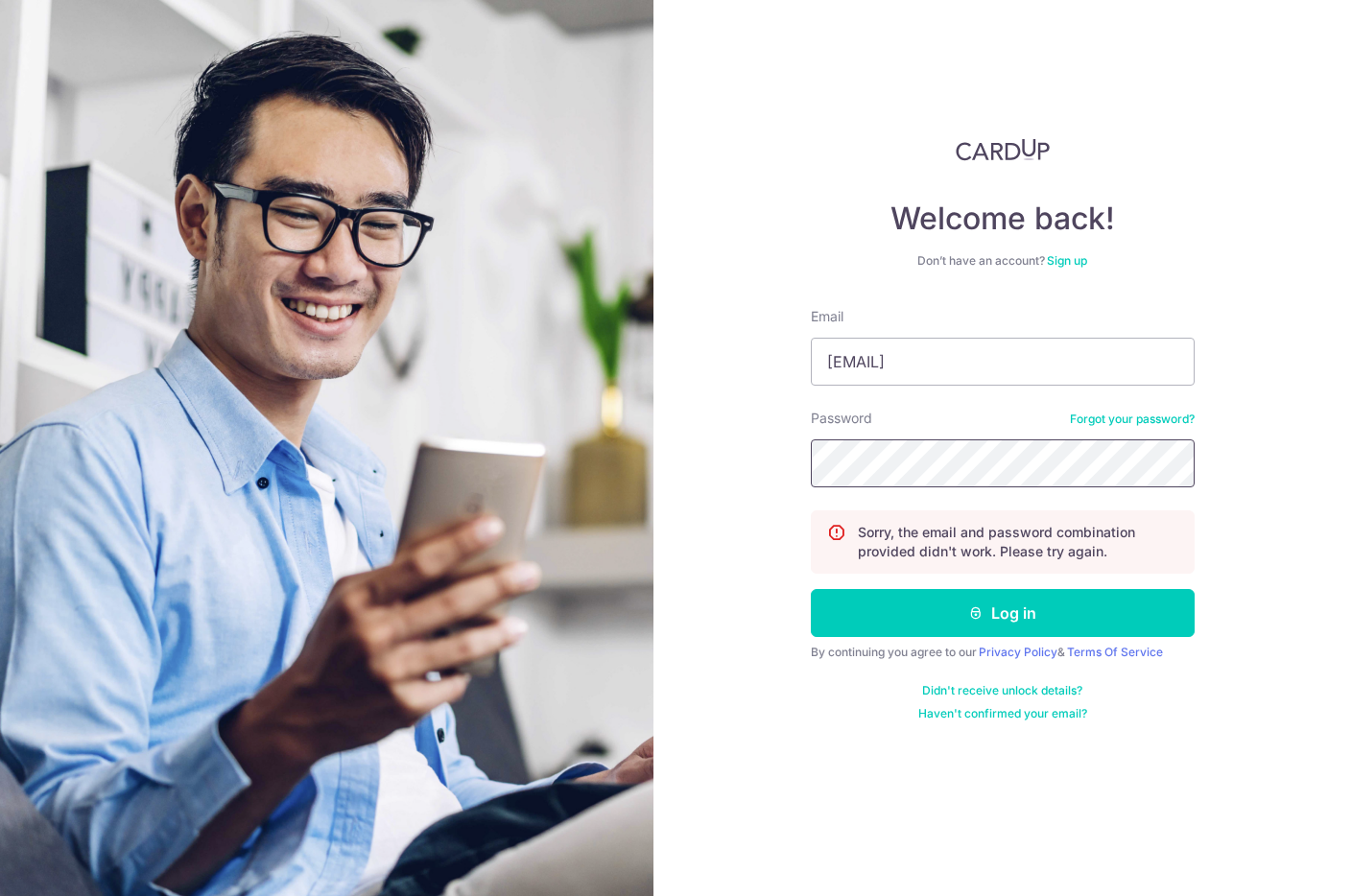 click on "Log in" at bounding box center [1003, 613] 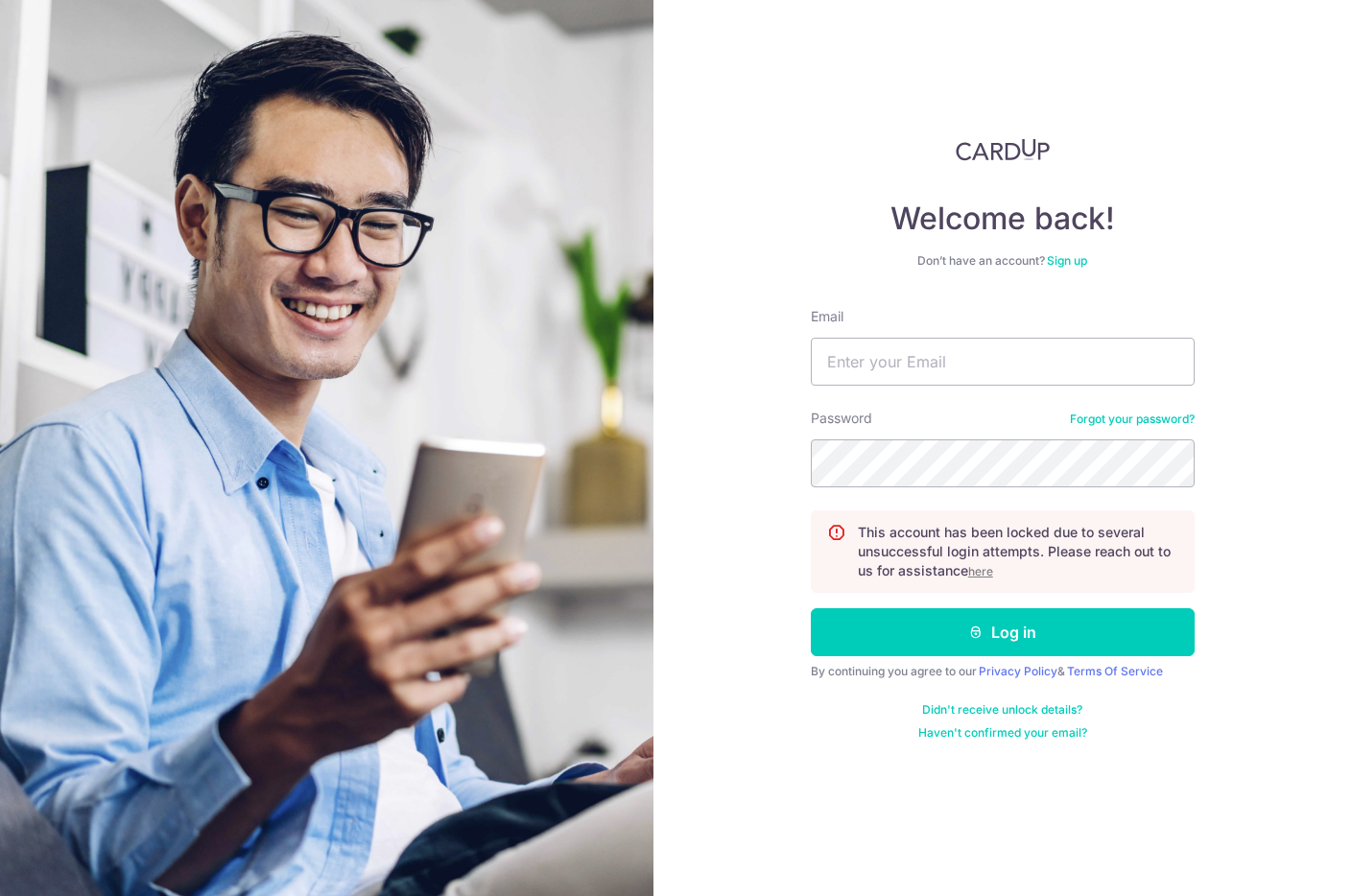 scroll, scrollTop: 0, scrollLeft: 0, axis: both 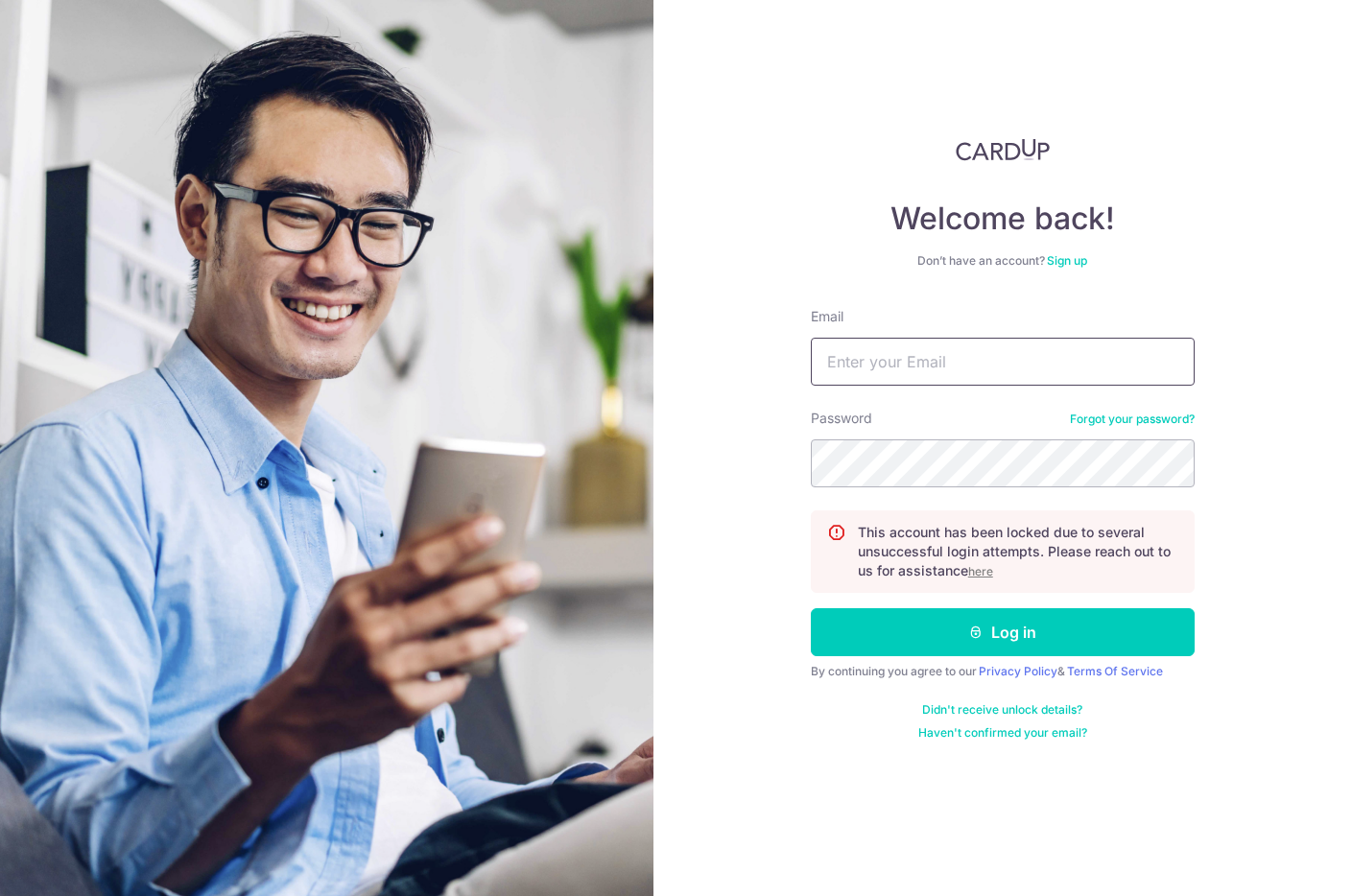 click on "Email" at bounding box center (1003, 362) 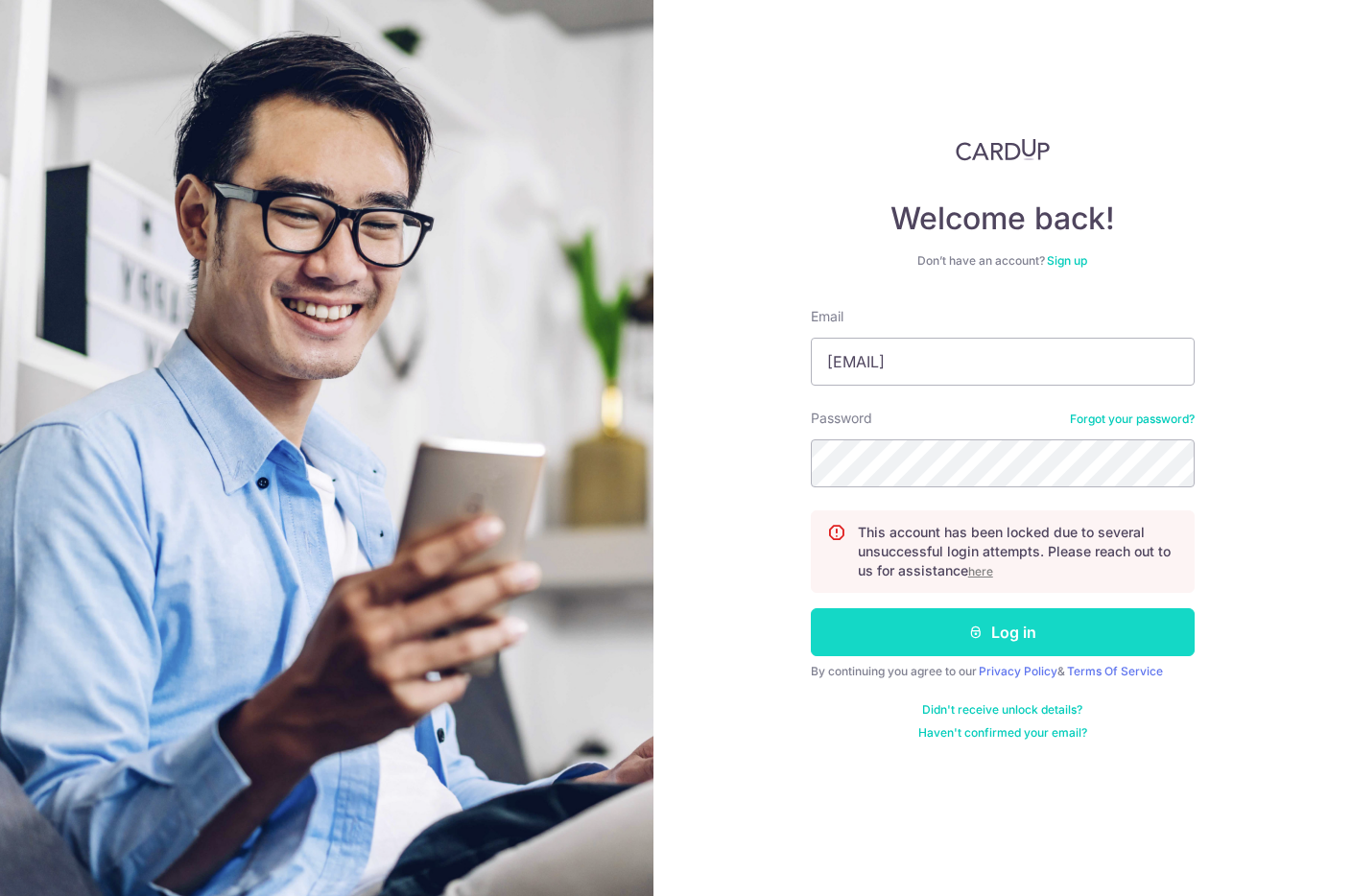 click at bounding box center (976, 632) 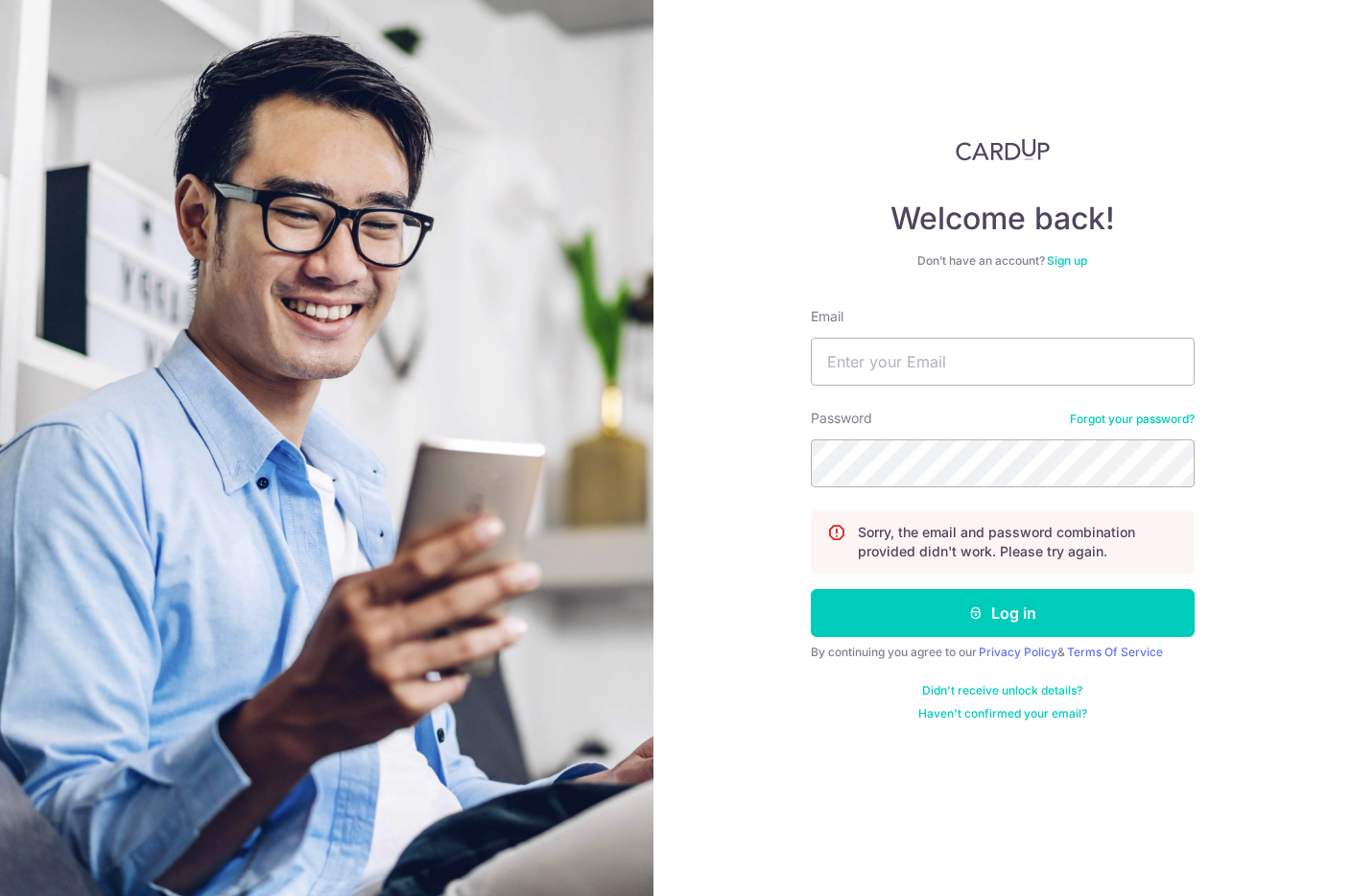 scroll, scrollTop: 0, scrollLeft: 0, axis: both 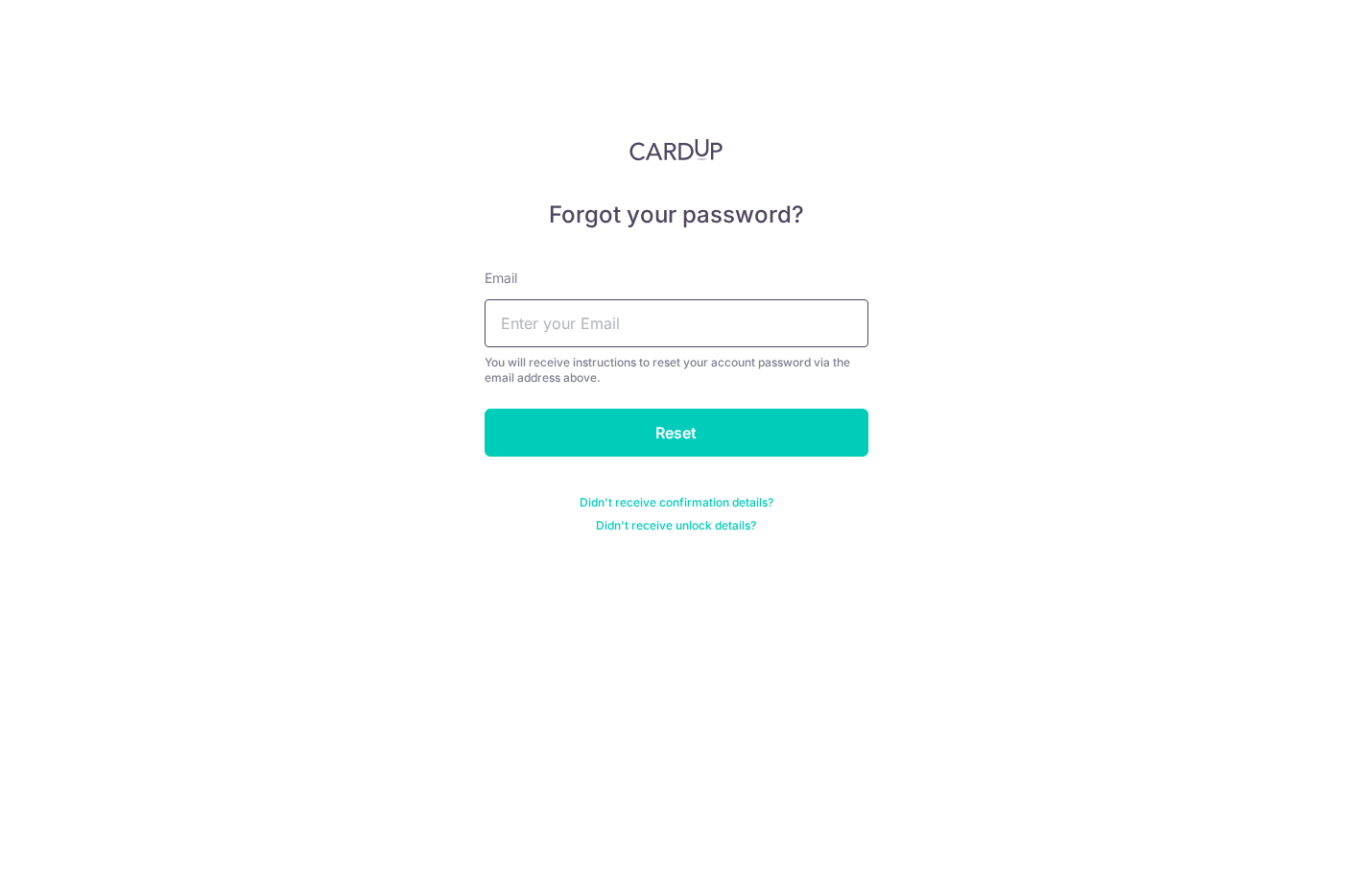 click at bounding box center (676, 323) 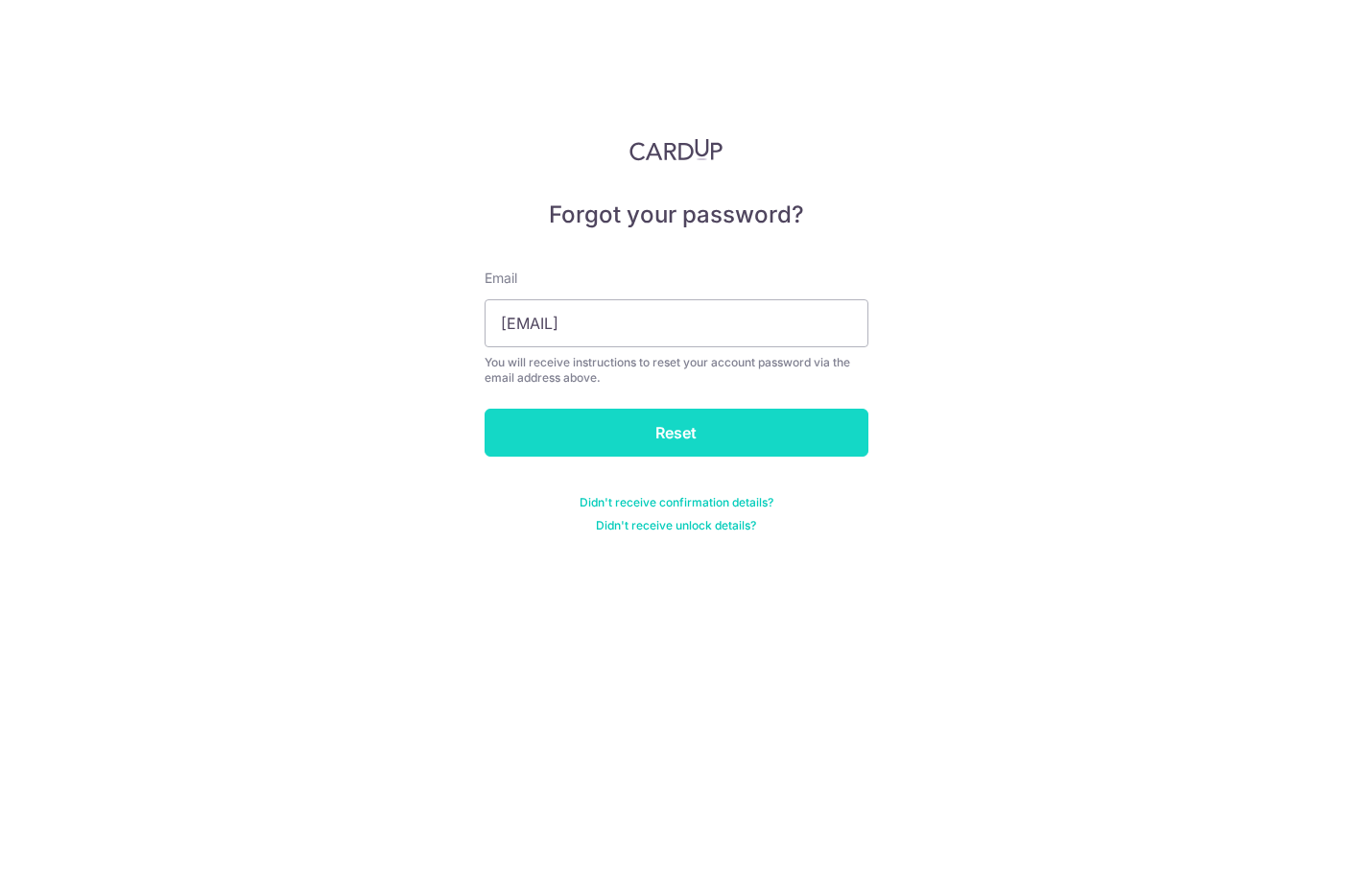 click on "Reset" at bounding box center (676, 433) 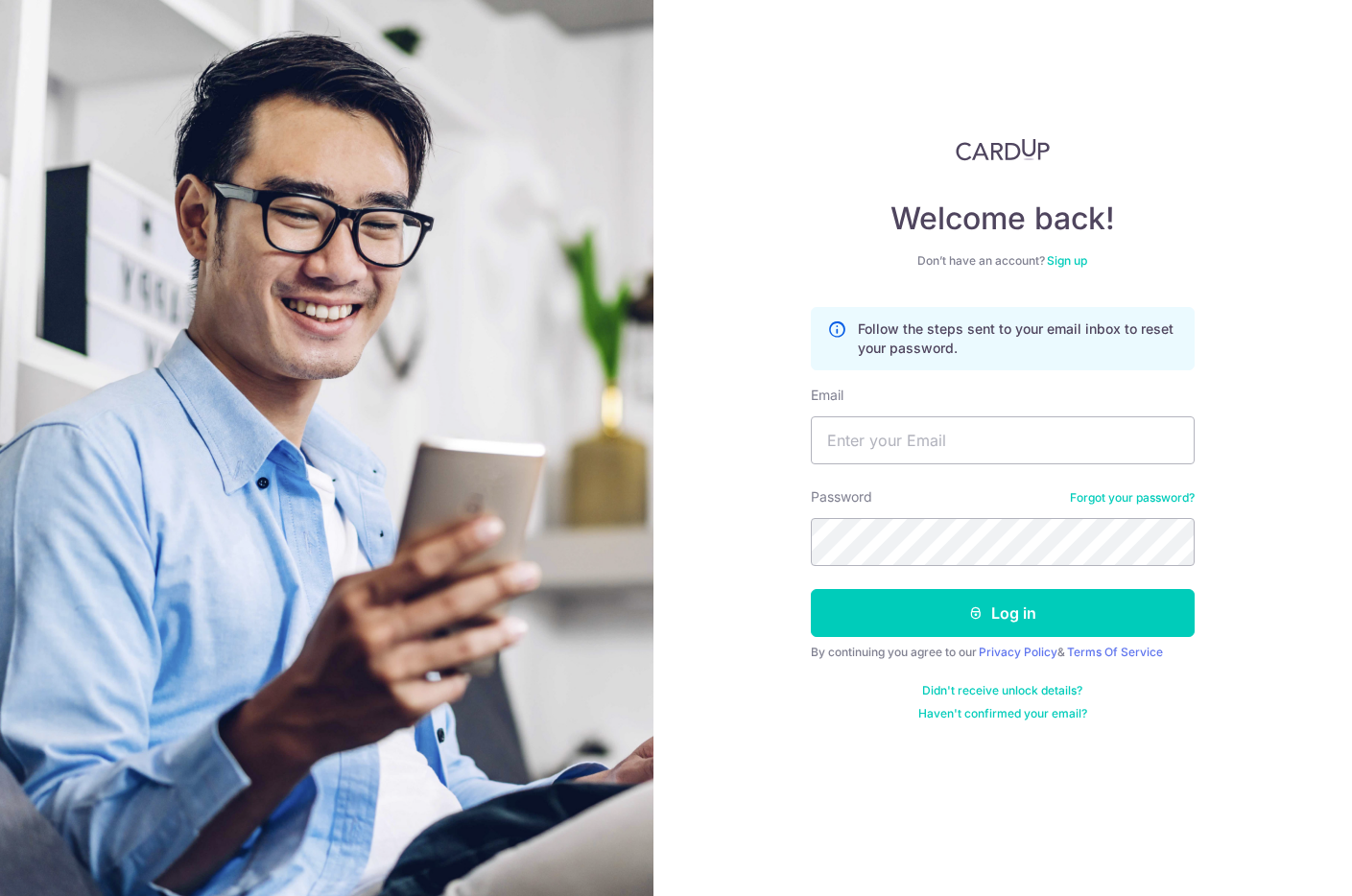 scroll, scrollTop: 0, scrollLeft: 0, axis: both 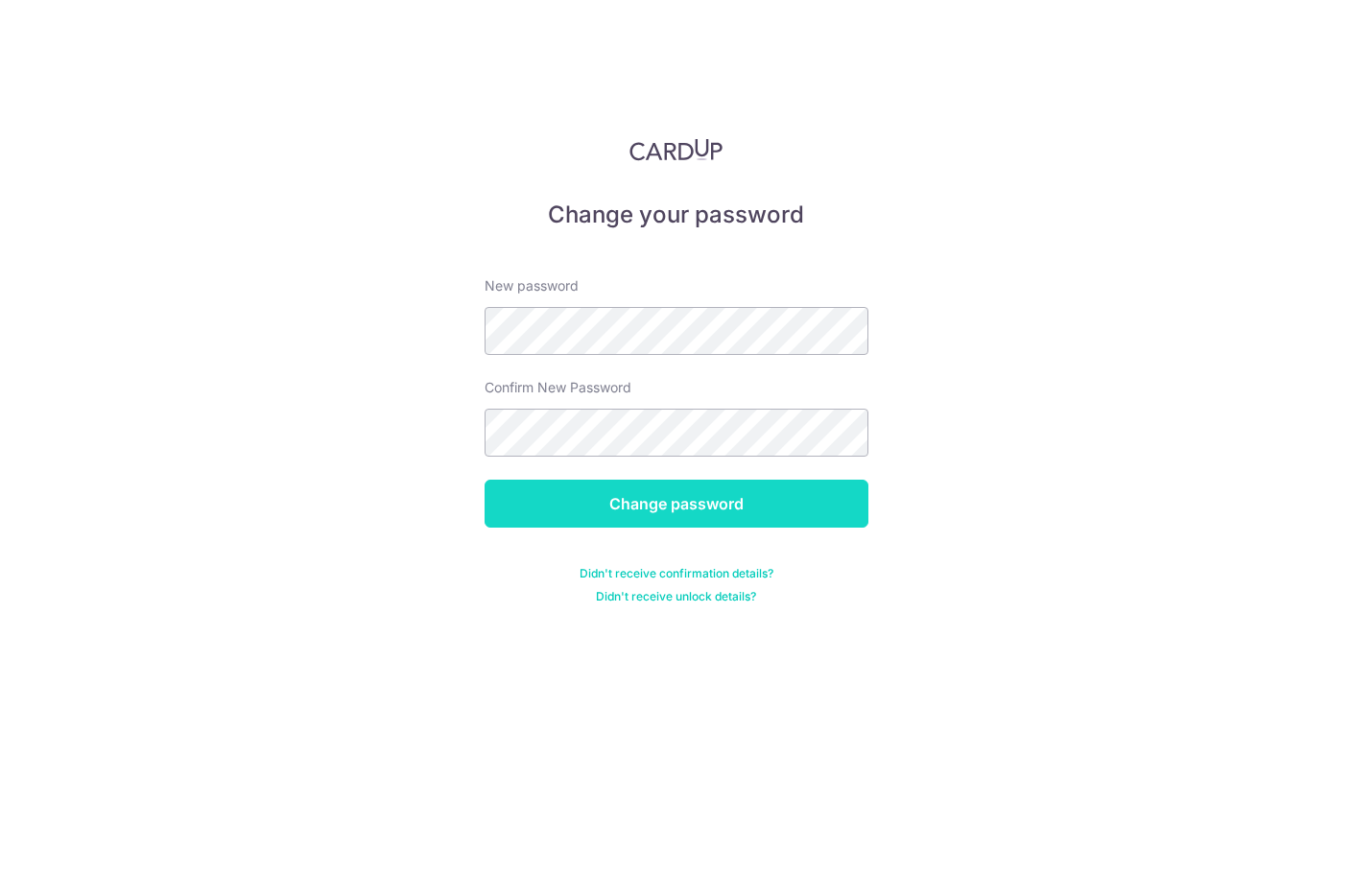 click on "Change password" at bounding box center [676, 504] 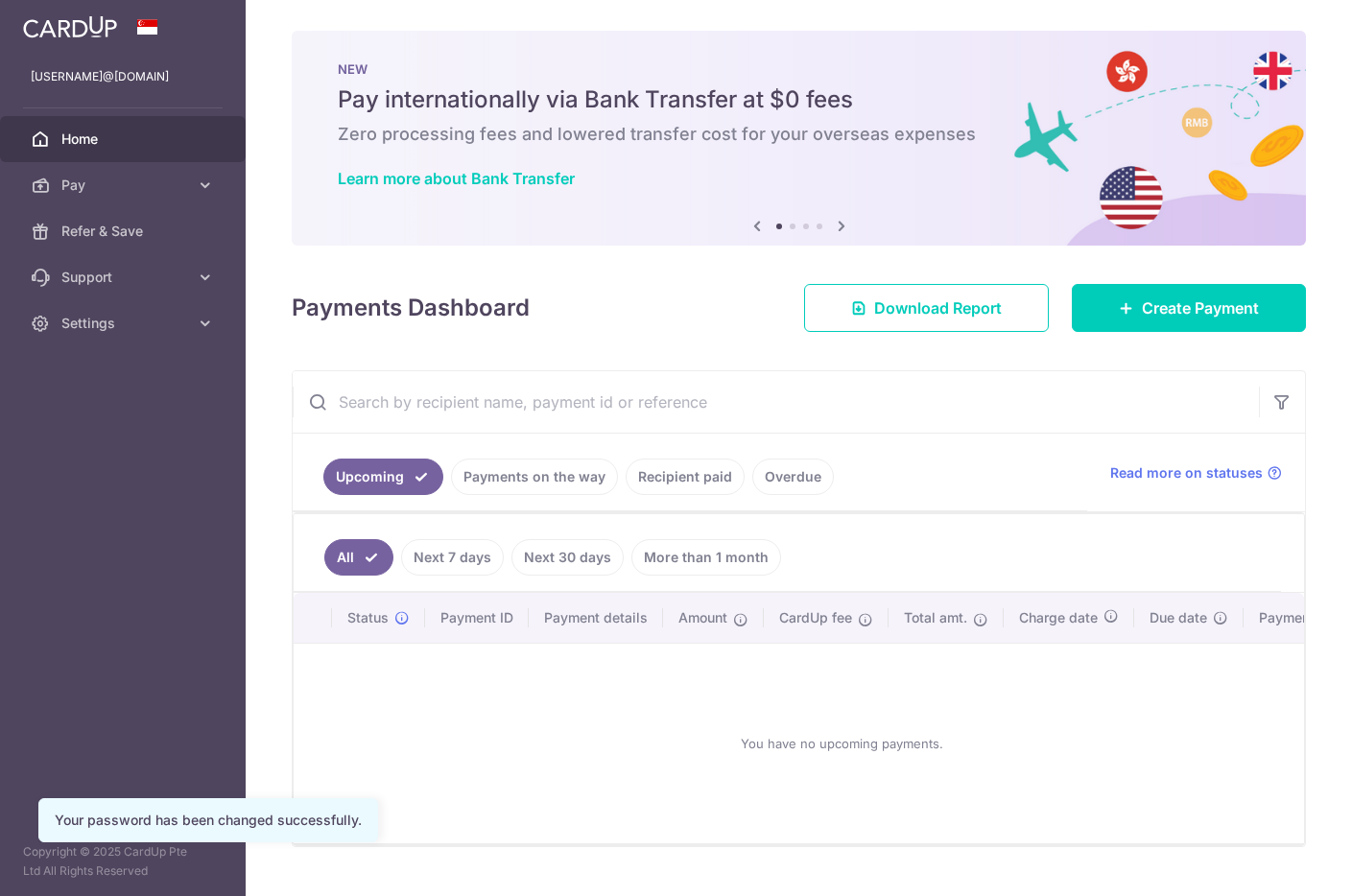 scroll, scrollTop: 0, scrollLeft: 0, axis: both 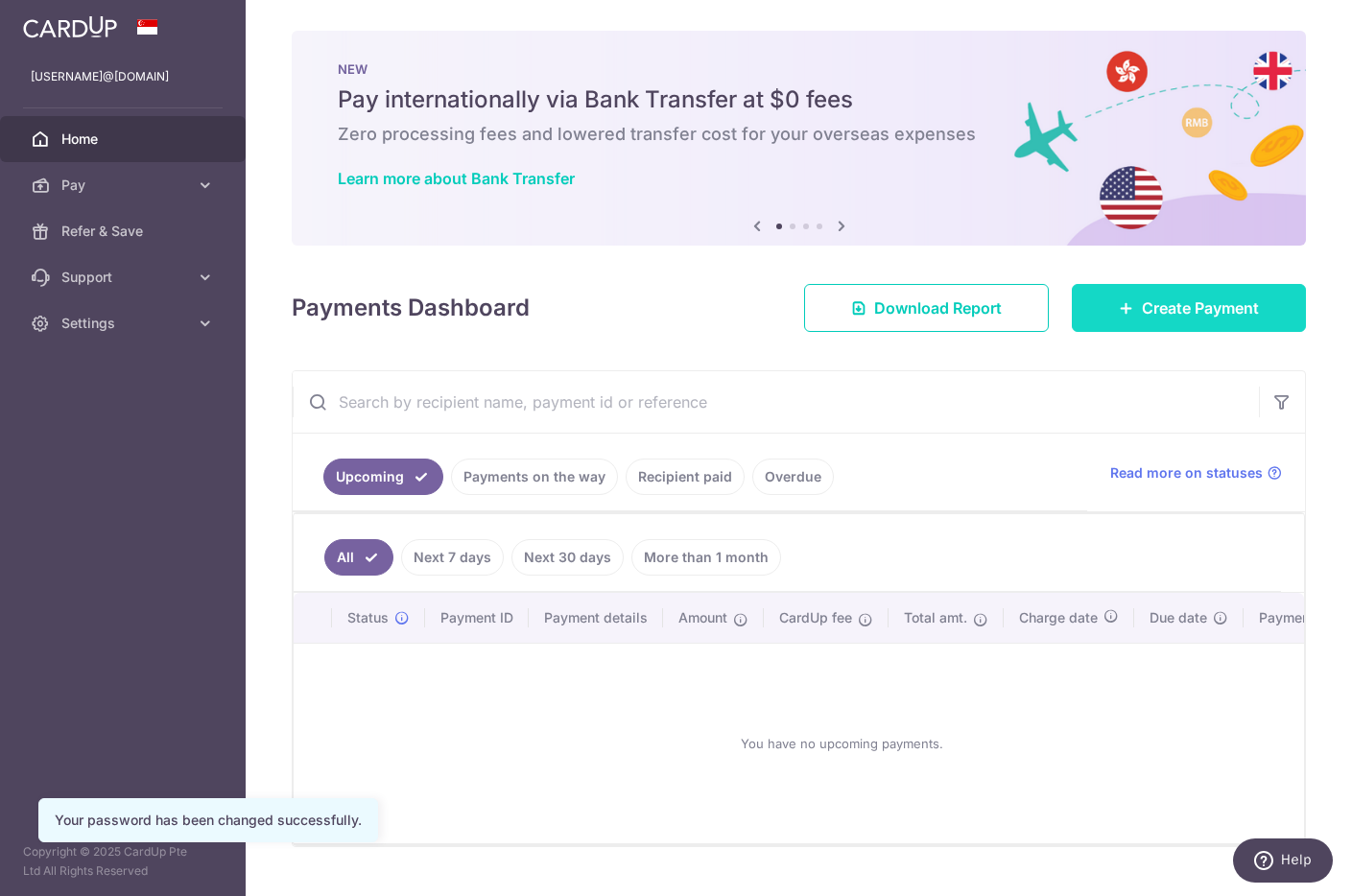 click on "Create Payment" at bounding box center [1189, 308] 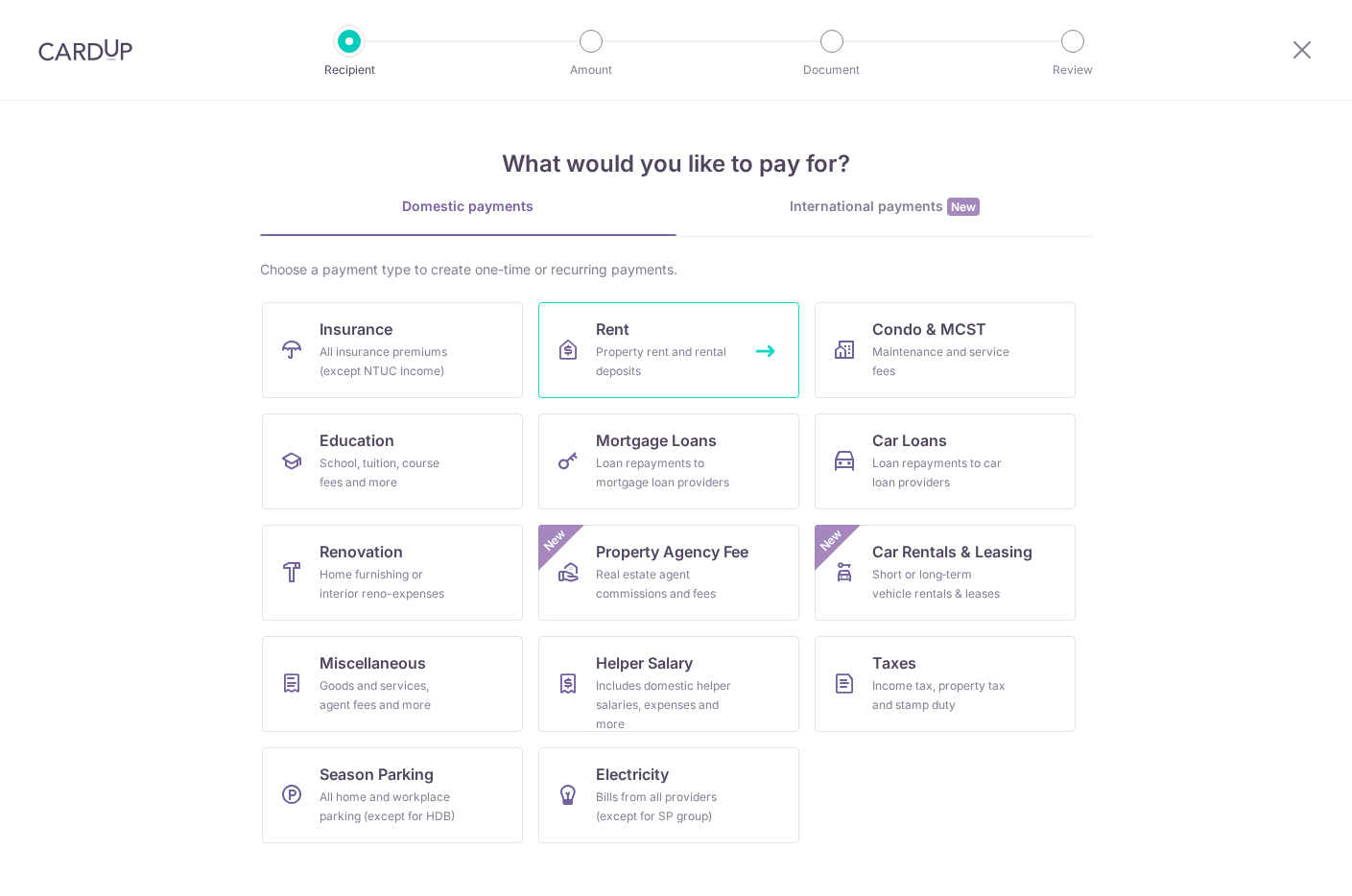 scroll, scrollTop: 0, scrollLeft: 0, axis: both 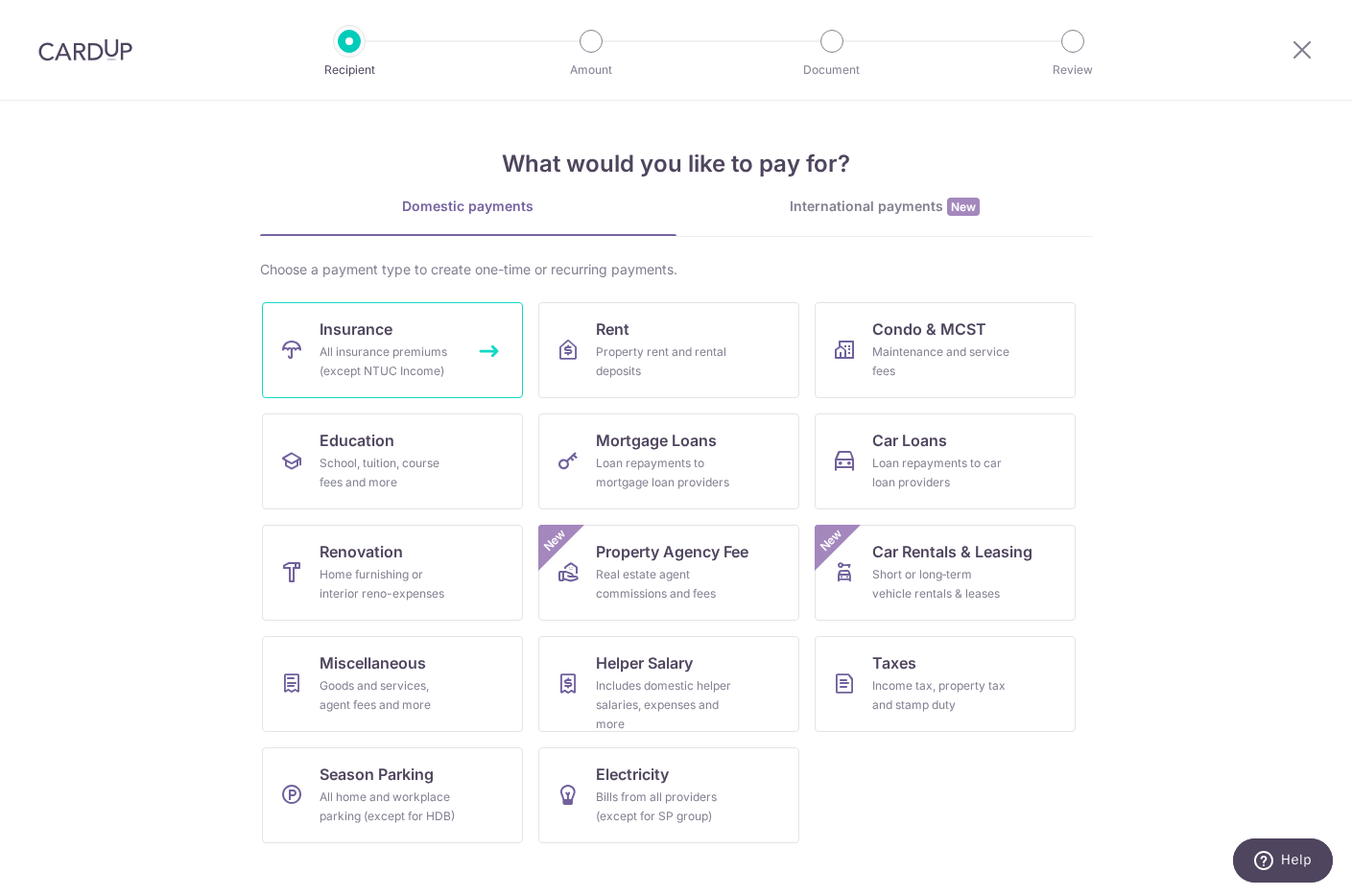 click on "Insurance" at bounding box center [356, 329] 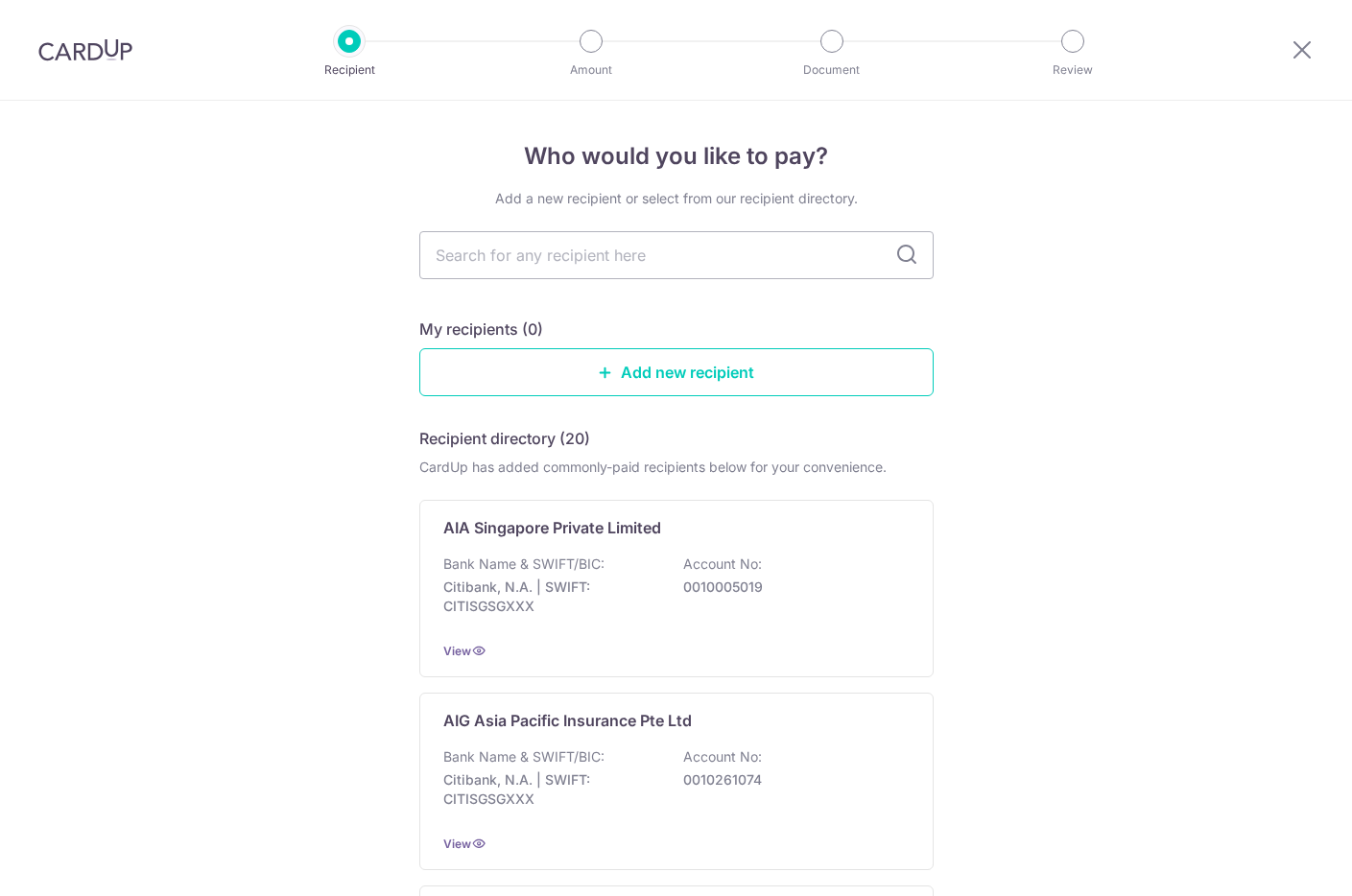 scroll, scrollTop: 0, scrollLeft: 0, axis: both 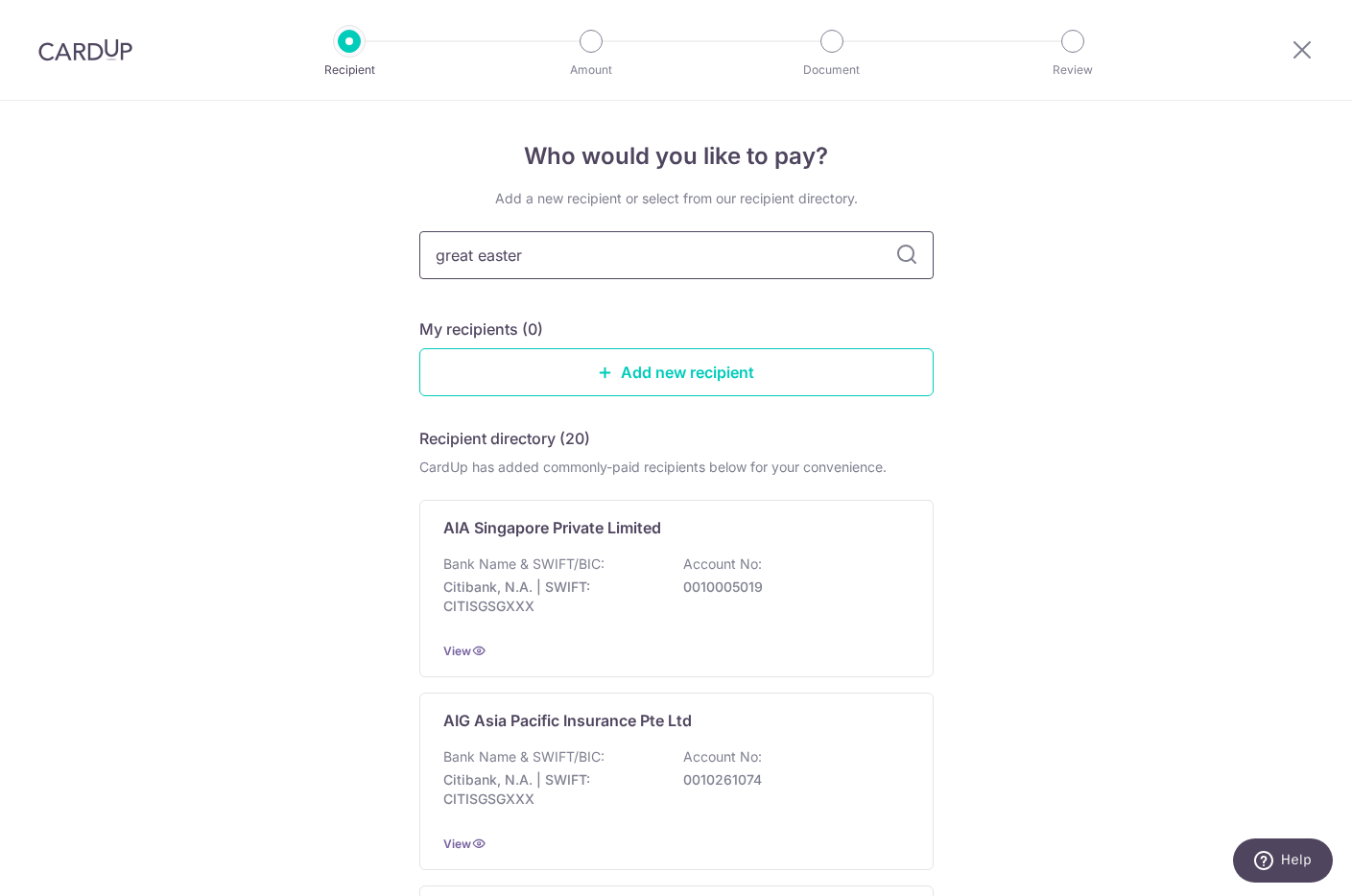 type on "great eastern" 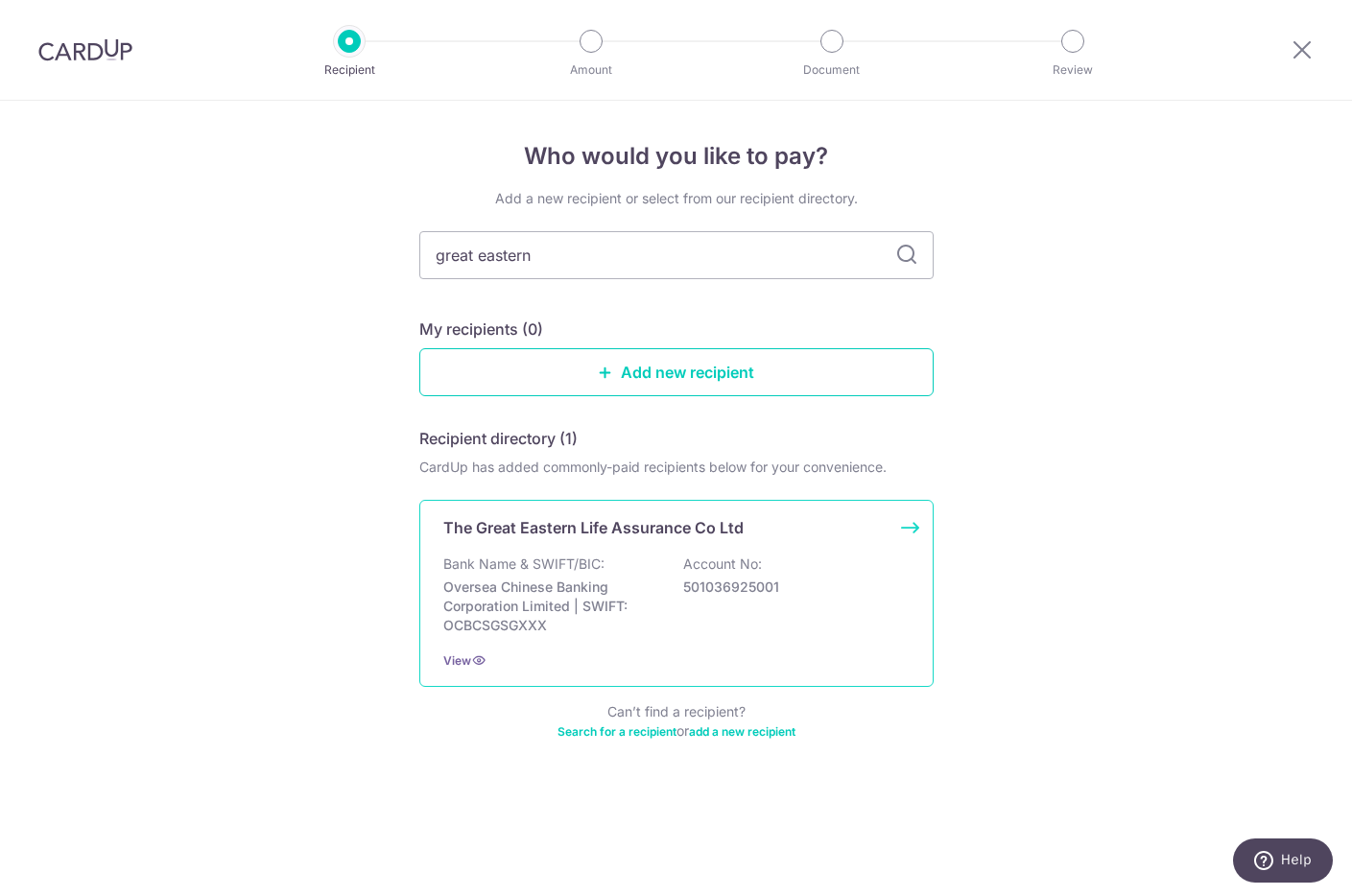 click on "The Great Eastern Life Assurance Co Ltd
Bank Name & SWIFT/BIC:
Oversea Chinese Banking Corporation Limited | SWIFT: OCBCSGSGXXX
Account No:
501036925001
View" at bounding box center [676, 593] 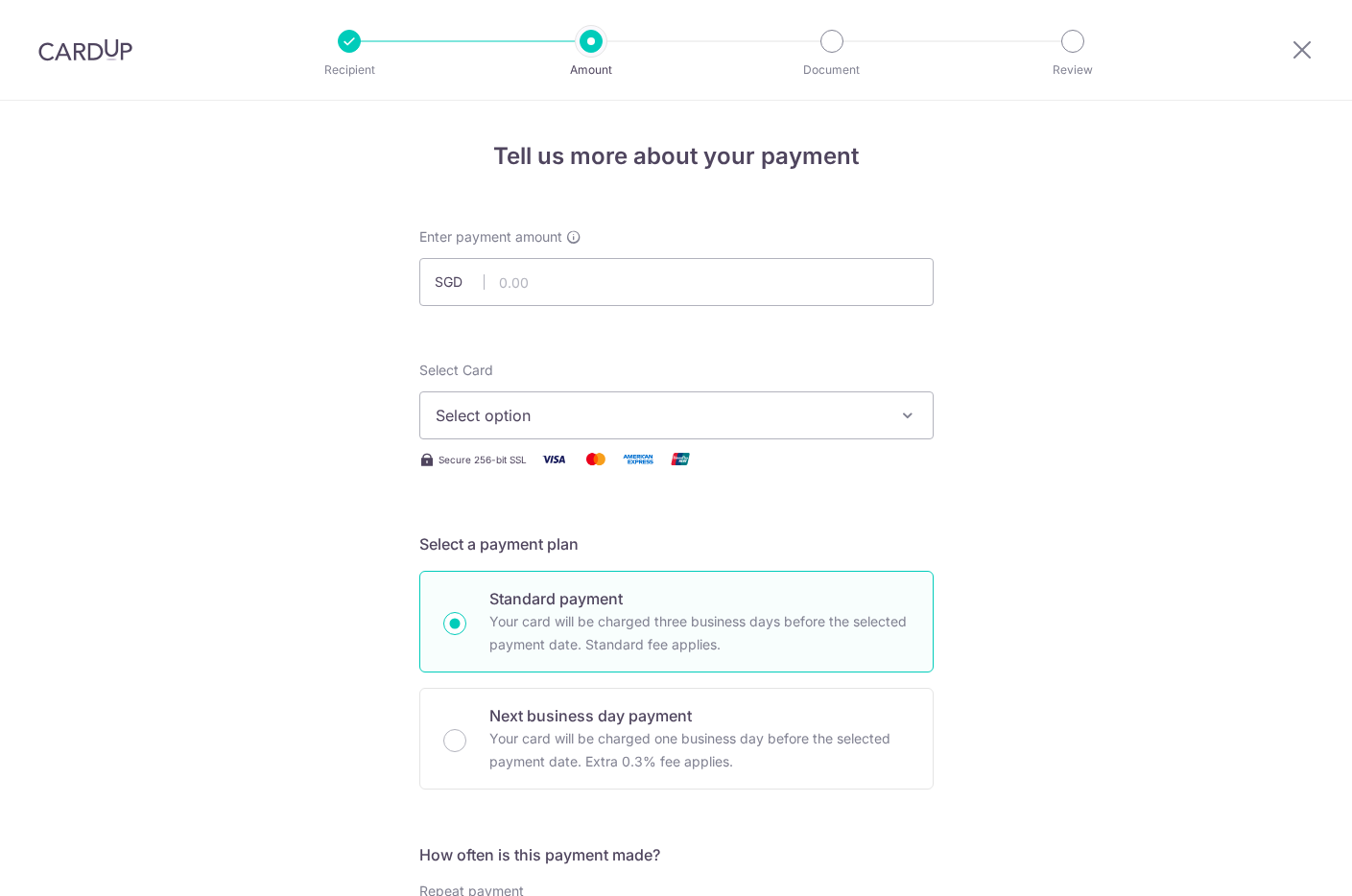 scroll, scrollTop: 0, scrollLeft: 0, axis: both 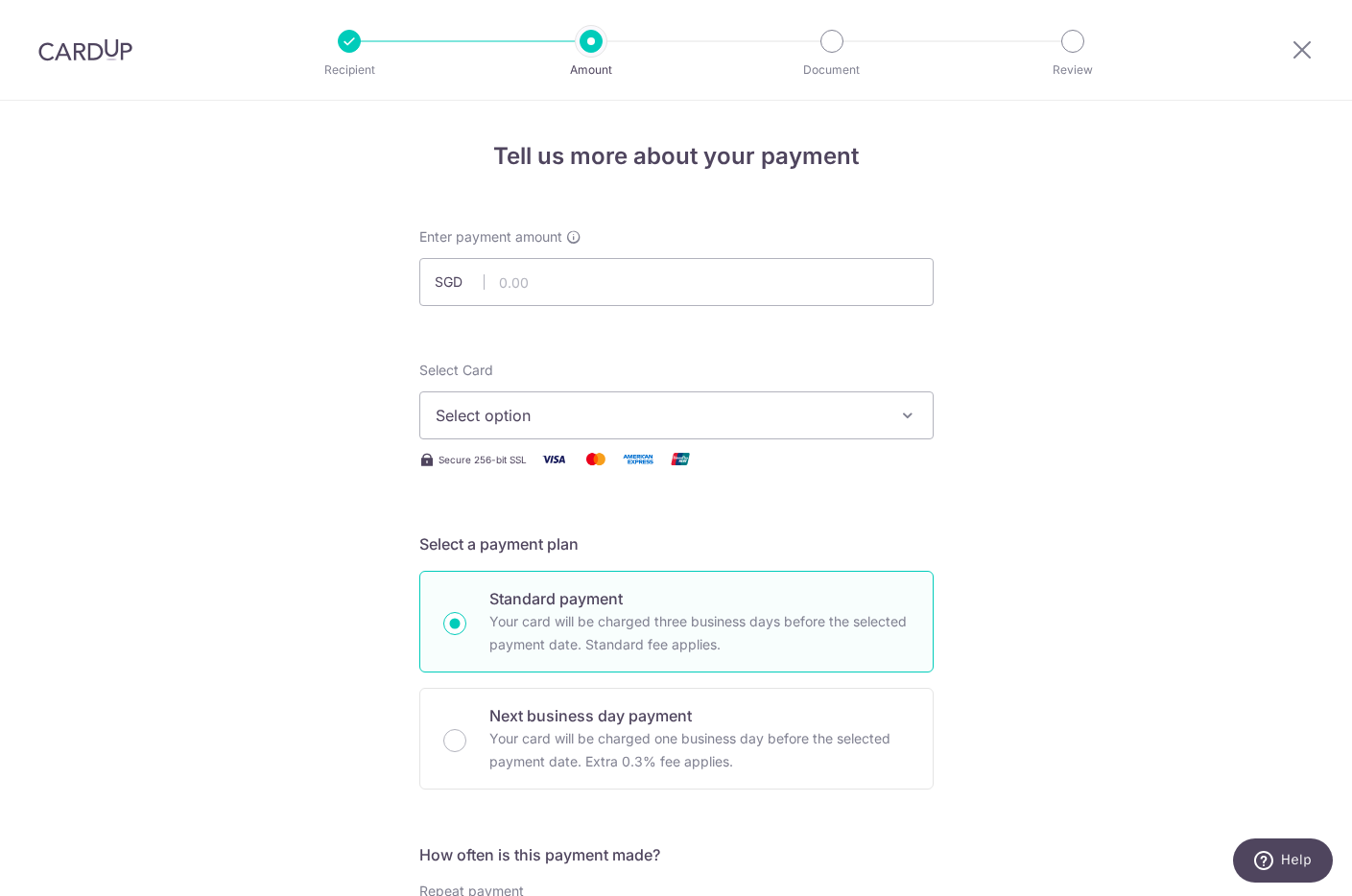 click on "Select option" at bounding box center [659, 415] 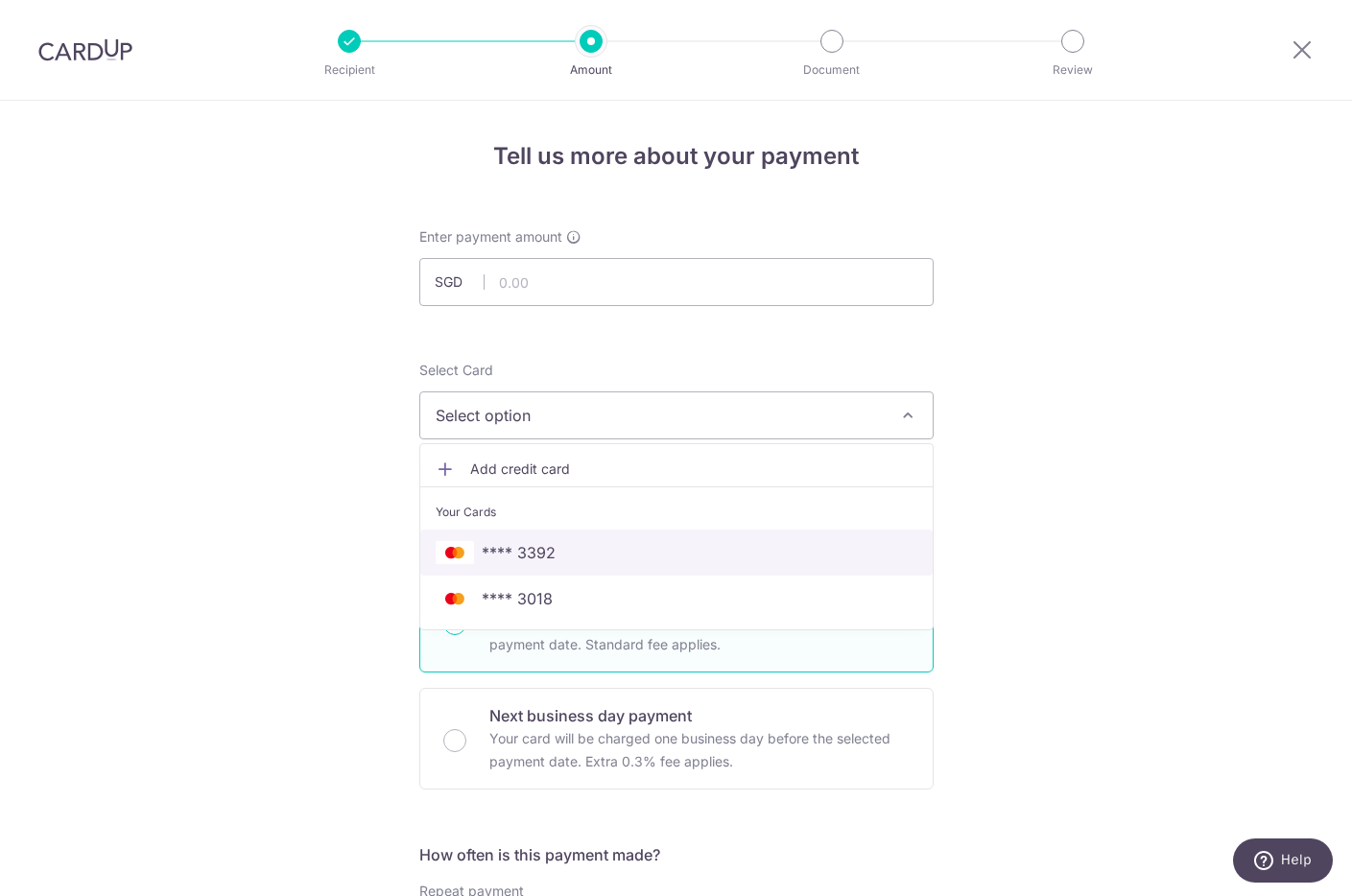 click on "**** 3392" at bounding box center (676, 553) 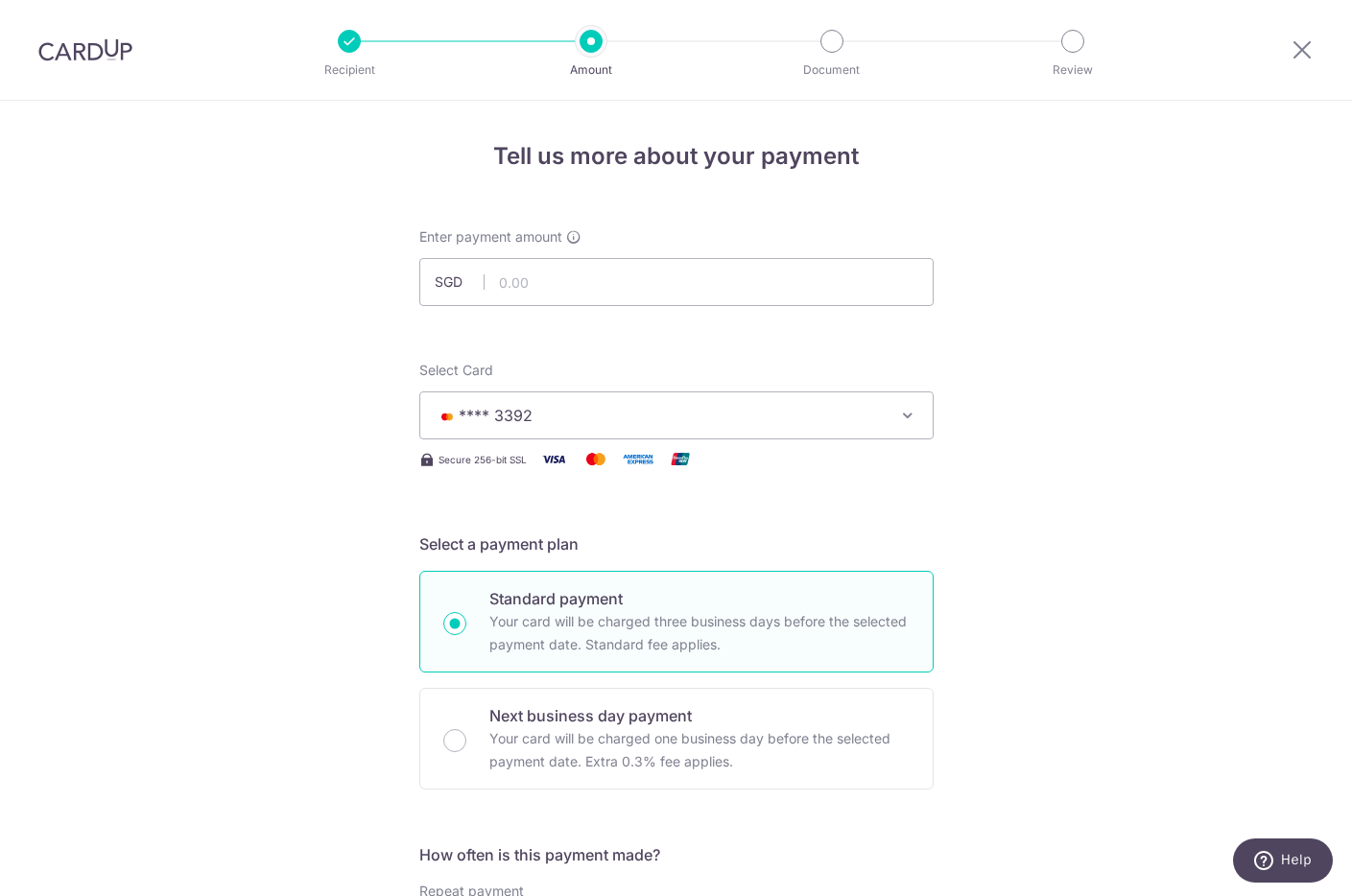 scroll, scrollTop: 318, scrollLeft: 0, axis: vertical 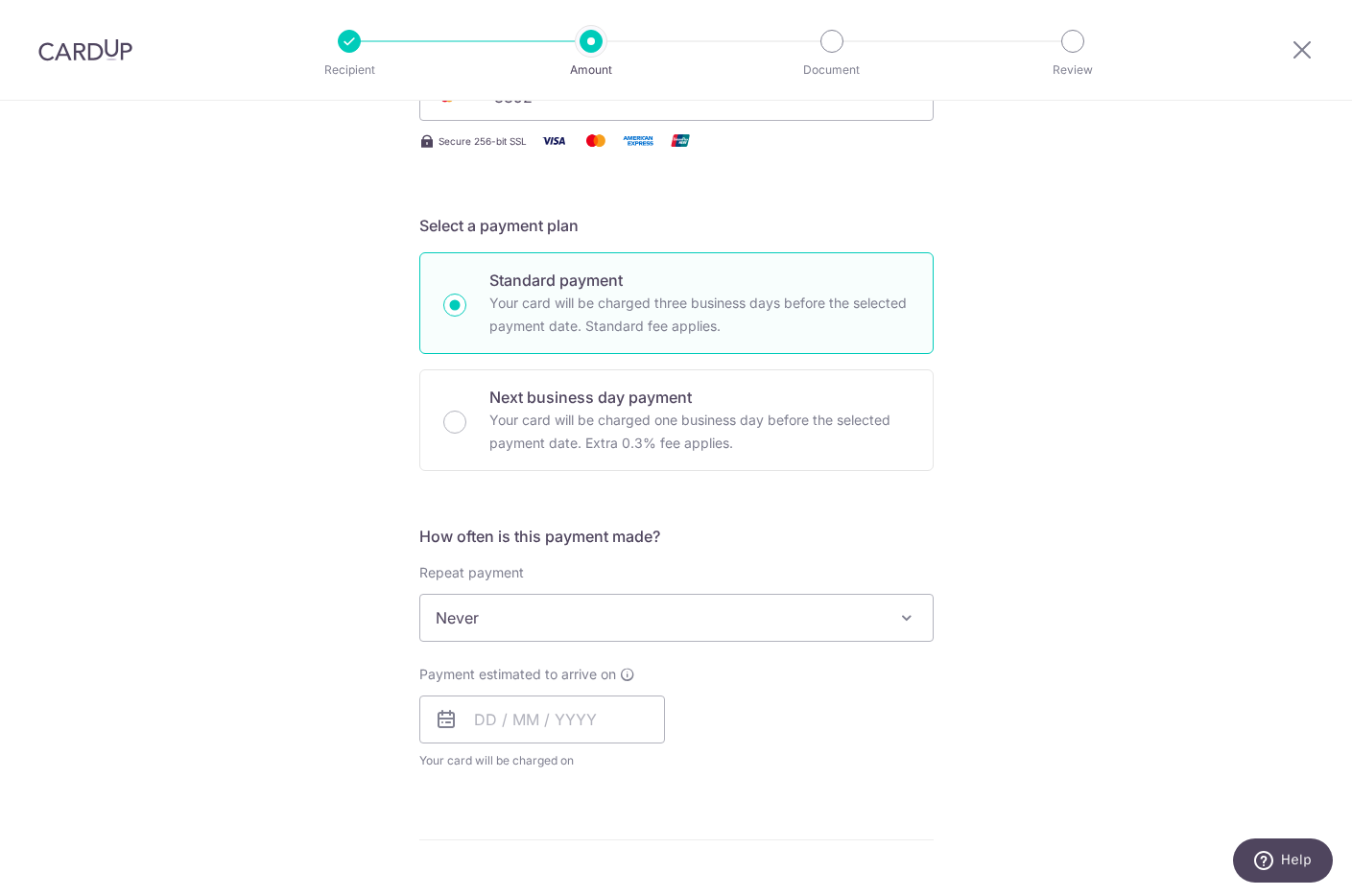 click on "Never" at bounding box center [676, 618] 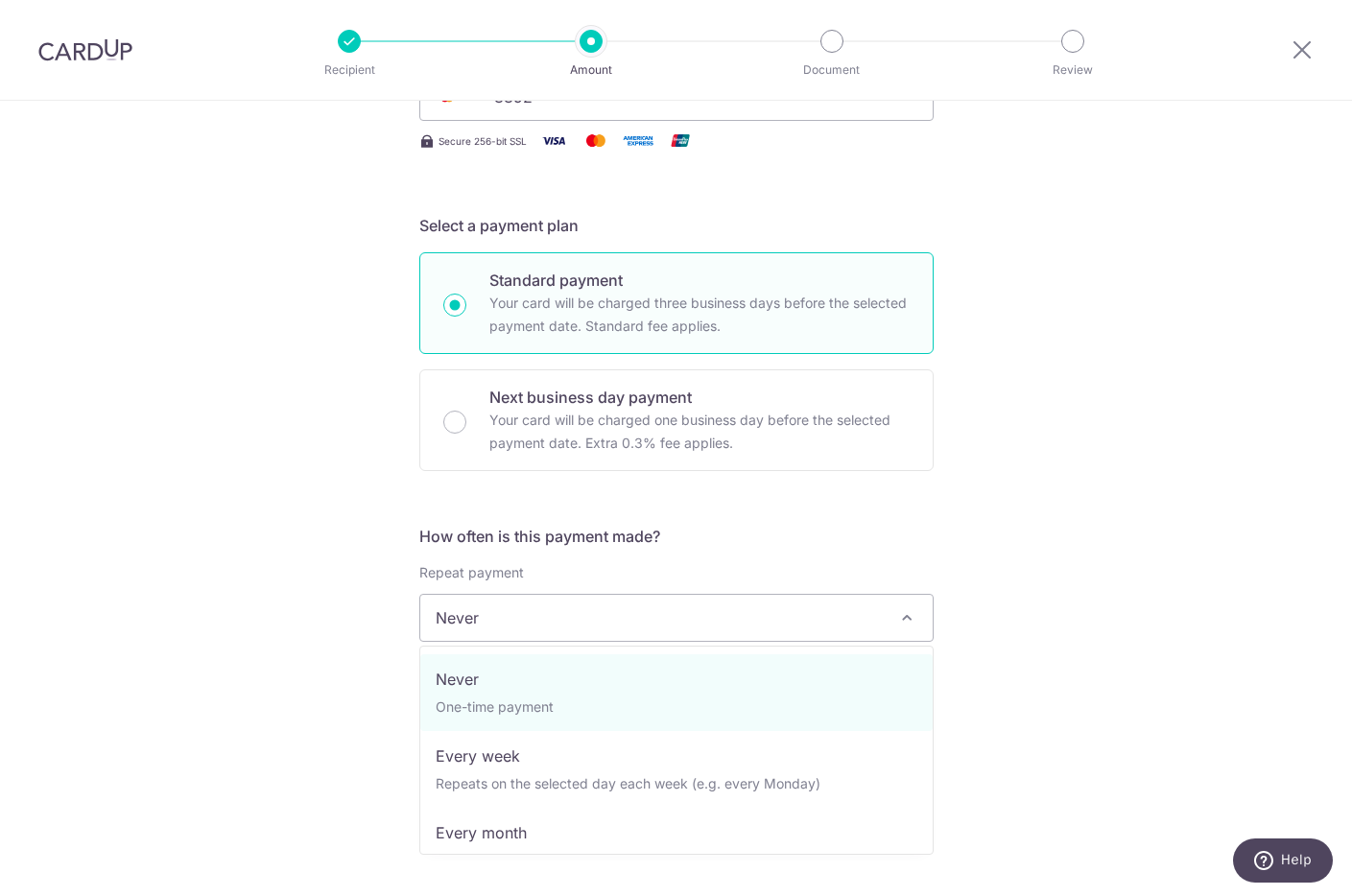 scroll, scrollTop: 318, scrollLeft: 0, axis: vertical 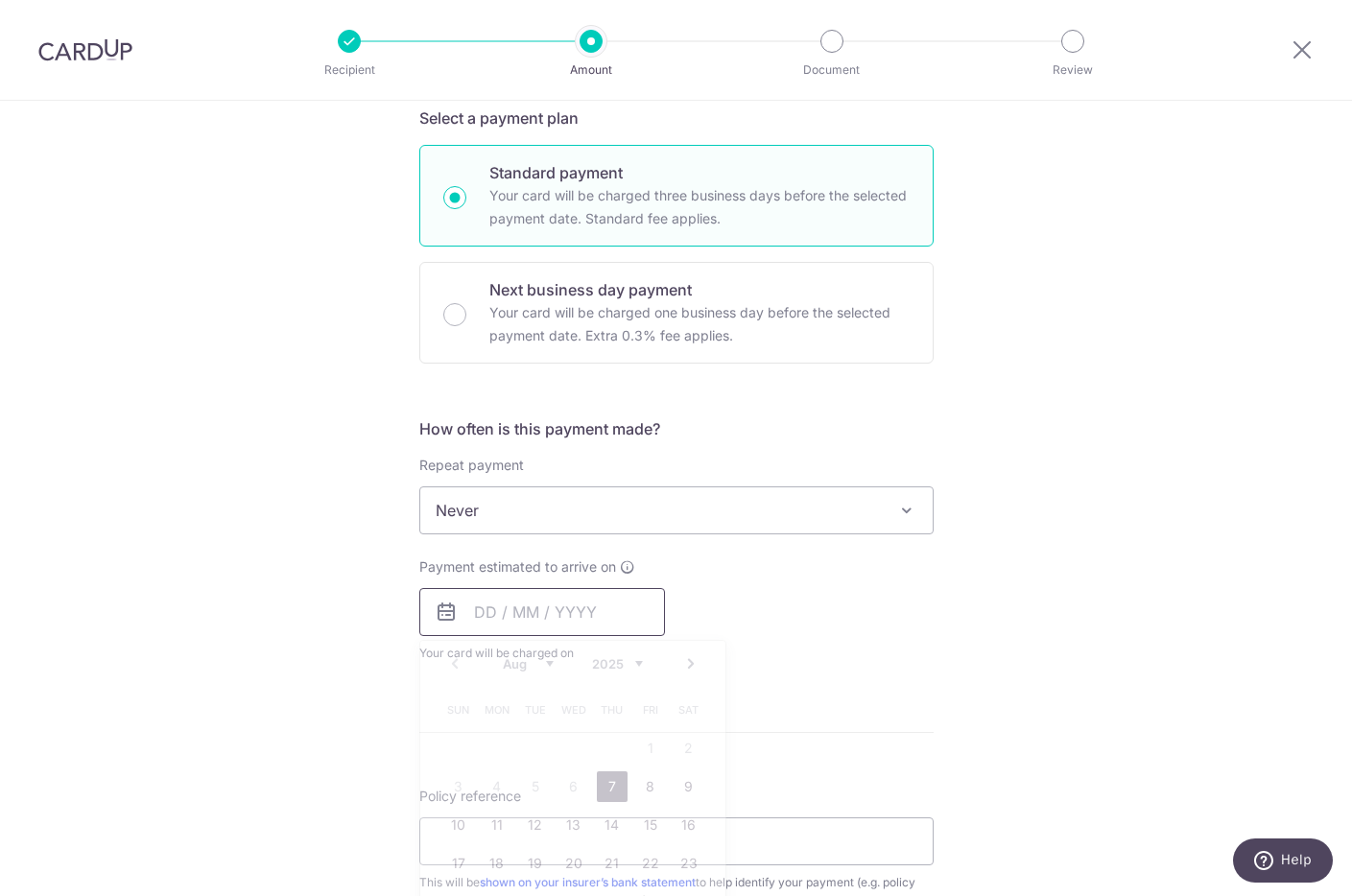 click at bounding box center [542, 612] 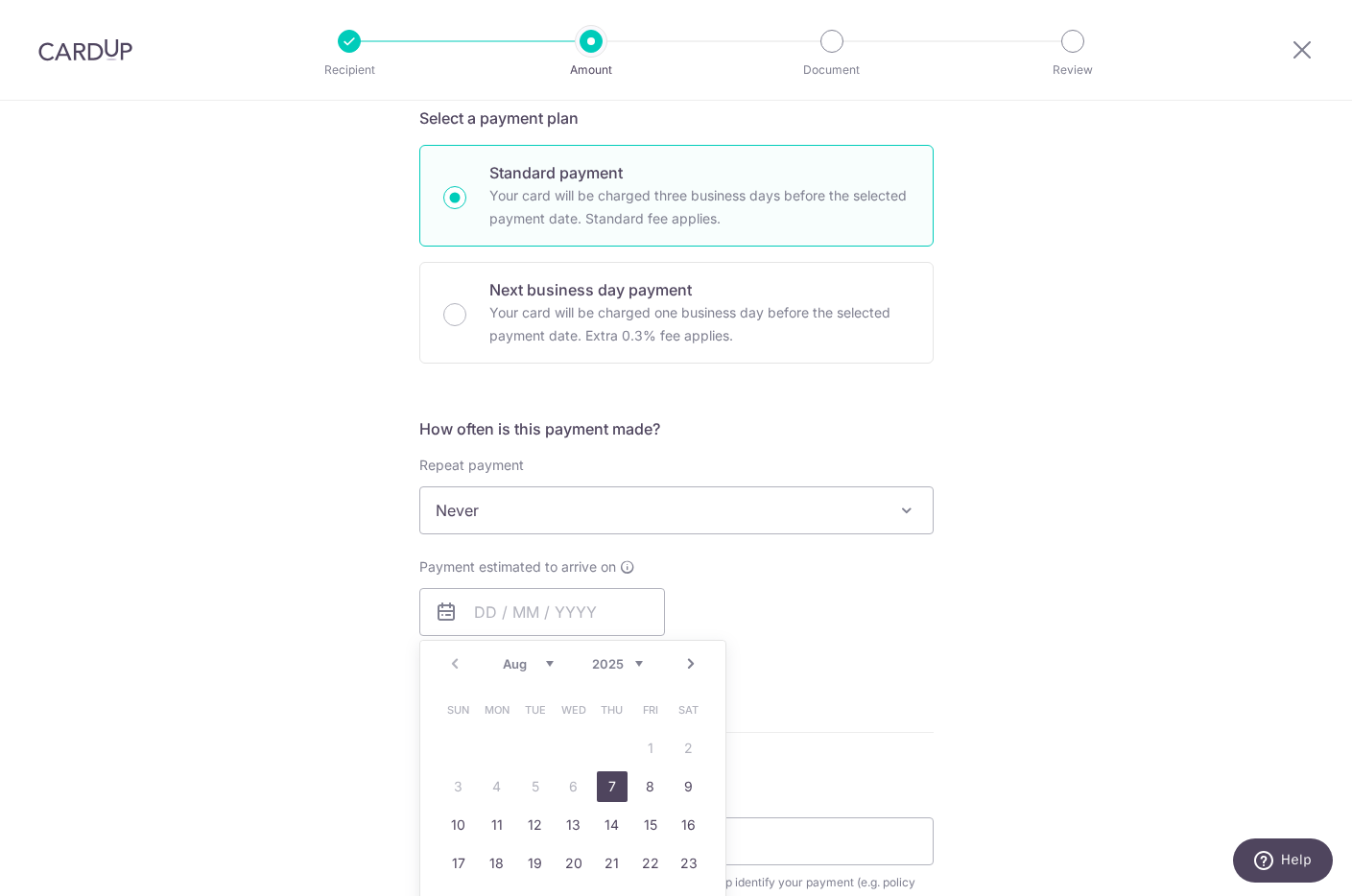 click on "Tell us more about your payment
Enter payment amount
SGD
Select Card
**** 3392
Add credit card
Your Cards
**** 3392
**** 3018
Secure 256-bit SSL
Text
New card details
Card
Secure 256-bit SSL" at bounding box center (676, 542) 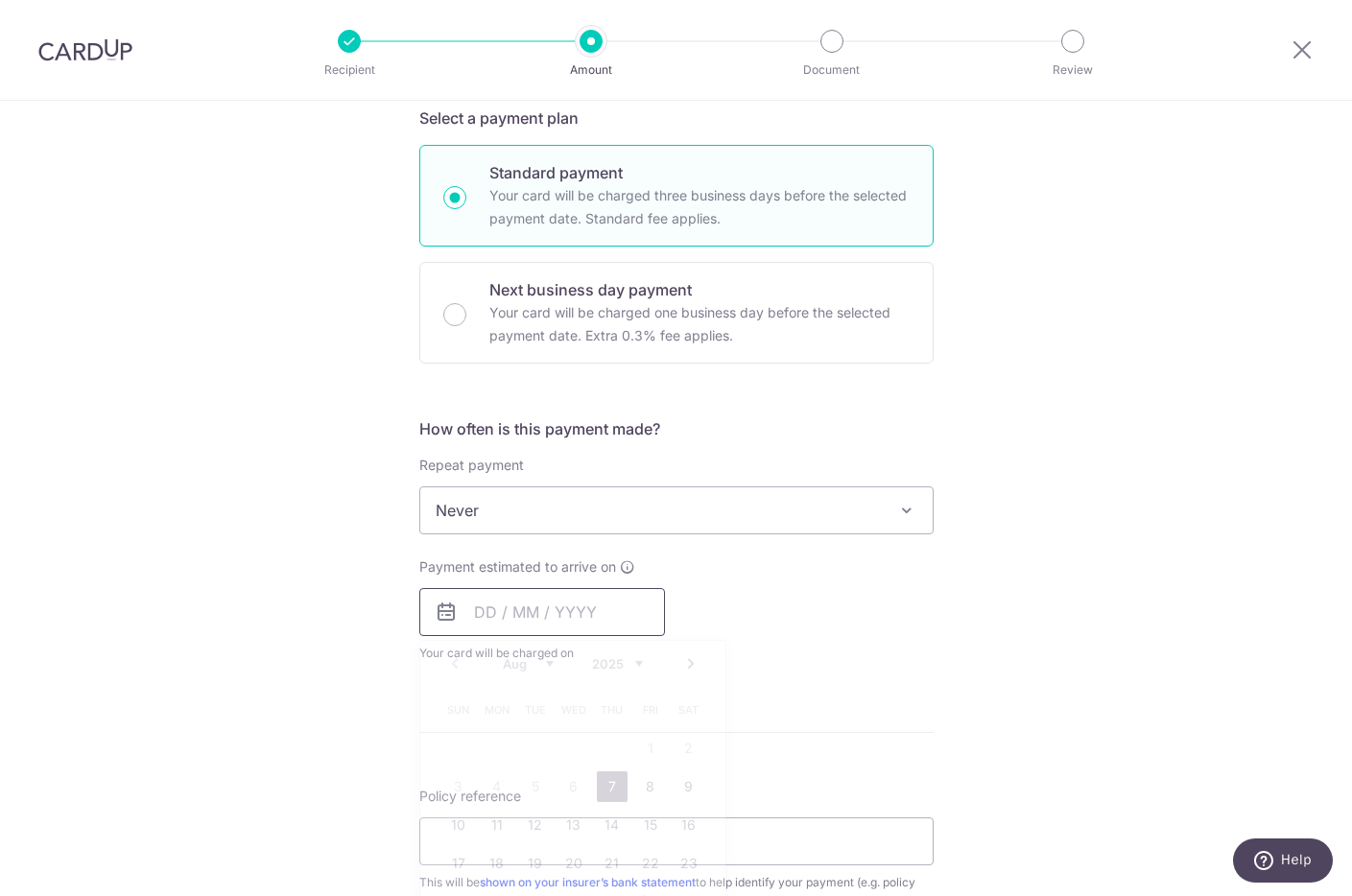 click at bounding box center (542, 612) 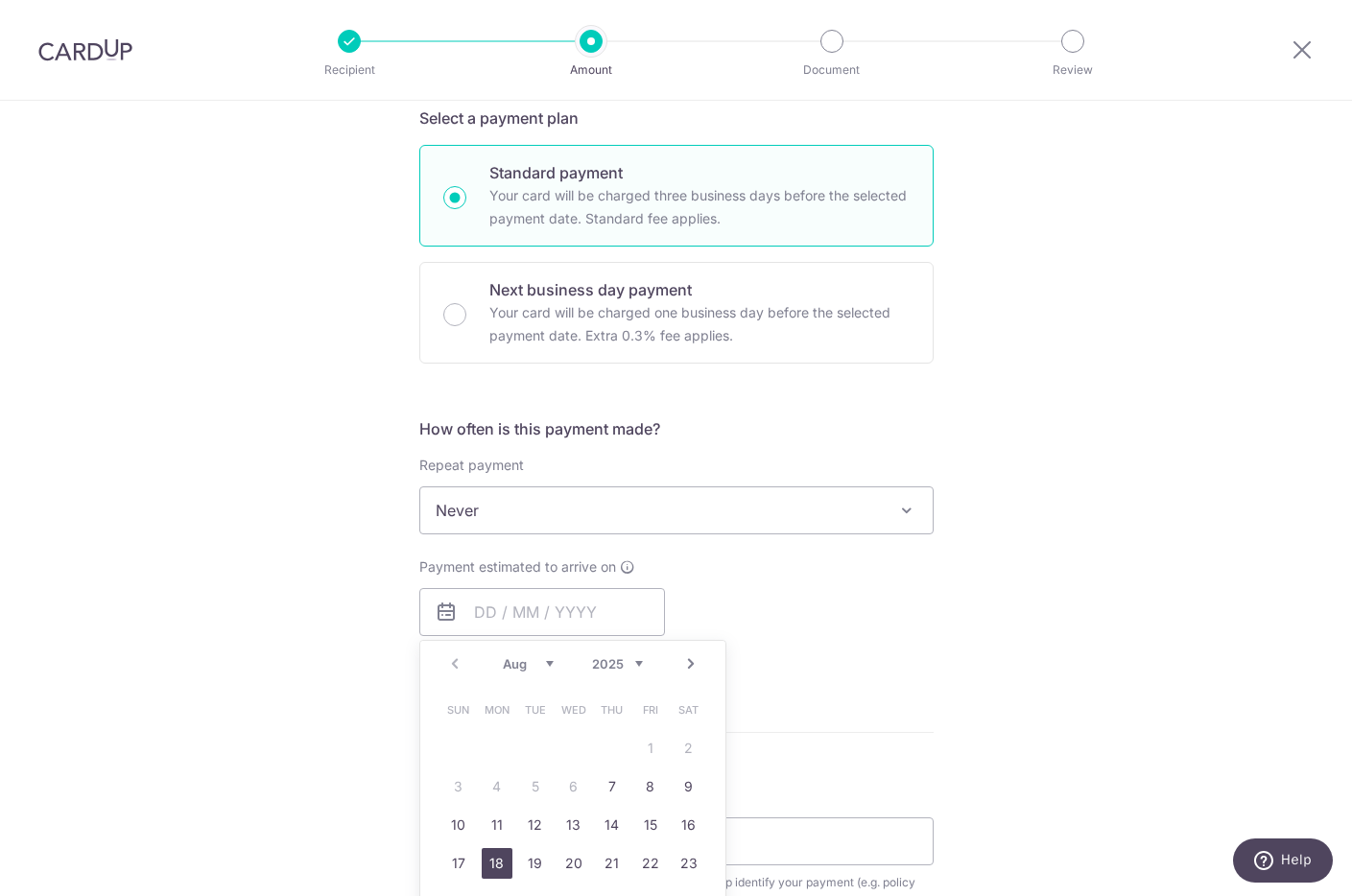 click on "11" at bounding box center [497, 825] 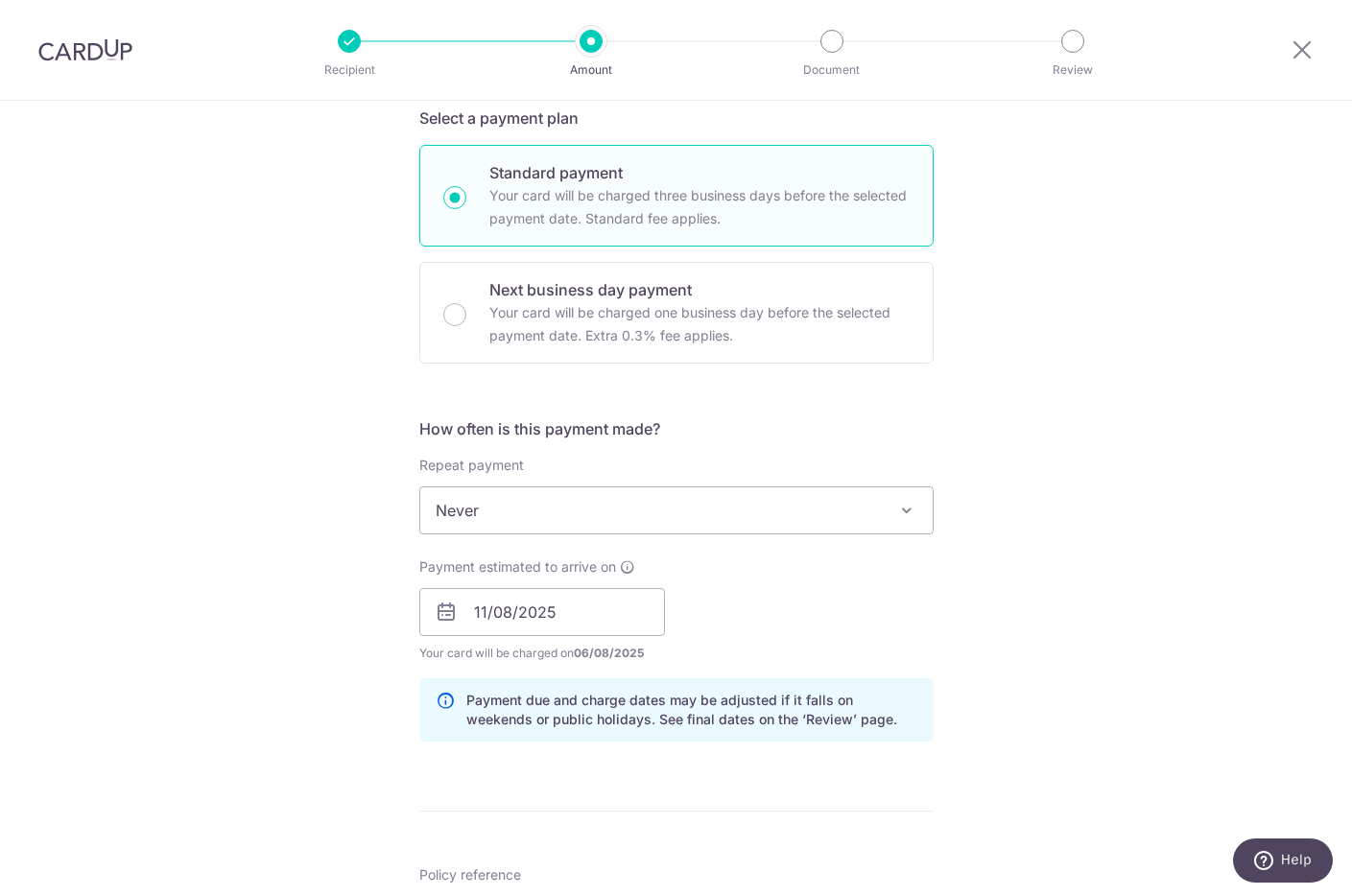 click on "Payment estimated to arrive on
11/08/2025
Prev Next Aug Sep Oct Nov Dec 2025 2026 2027 2028 2029 2030 2031 2032 2033 2034 2035 Sun Mon Tue Wed Thu Fri Sat           1 2 3 4 5 6 7 8 9 10 11 12 13 14 15 16 17 18 19 20 21 22 23 24 25 26 27 28 29 30 31
Your card will be charged on  06/08/2025  for the first payment
* If your payment is funded by  9:00am SGT on Tuesday 05/08/2025
05/08/2025
No. of Payments" at bounding box center [676, 610] 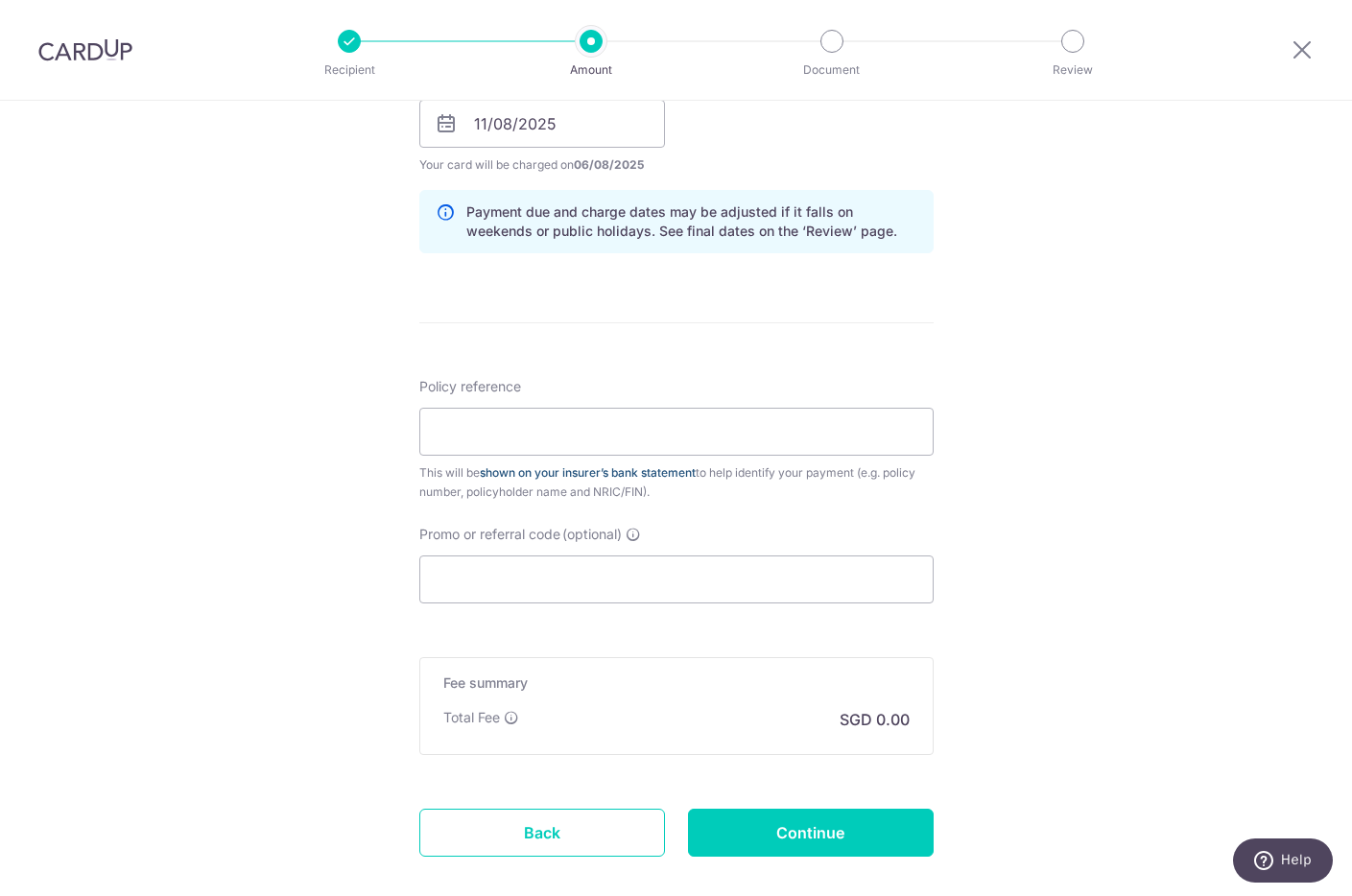 scroll, scrollTop: 918, scrollLeft: 0, axis: vertical 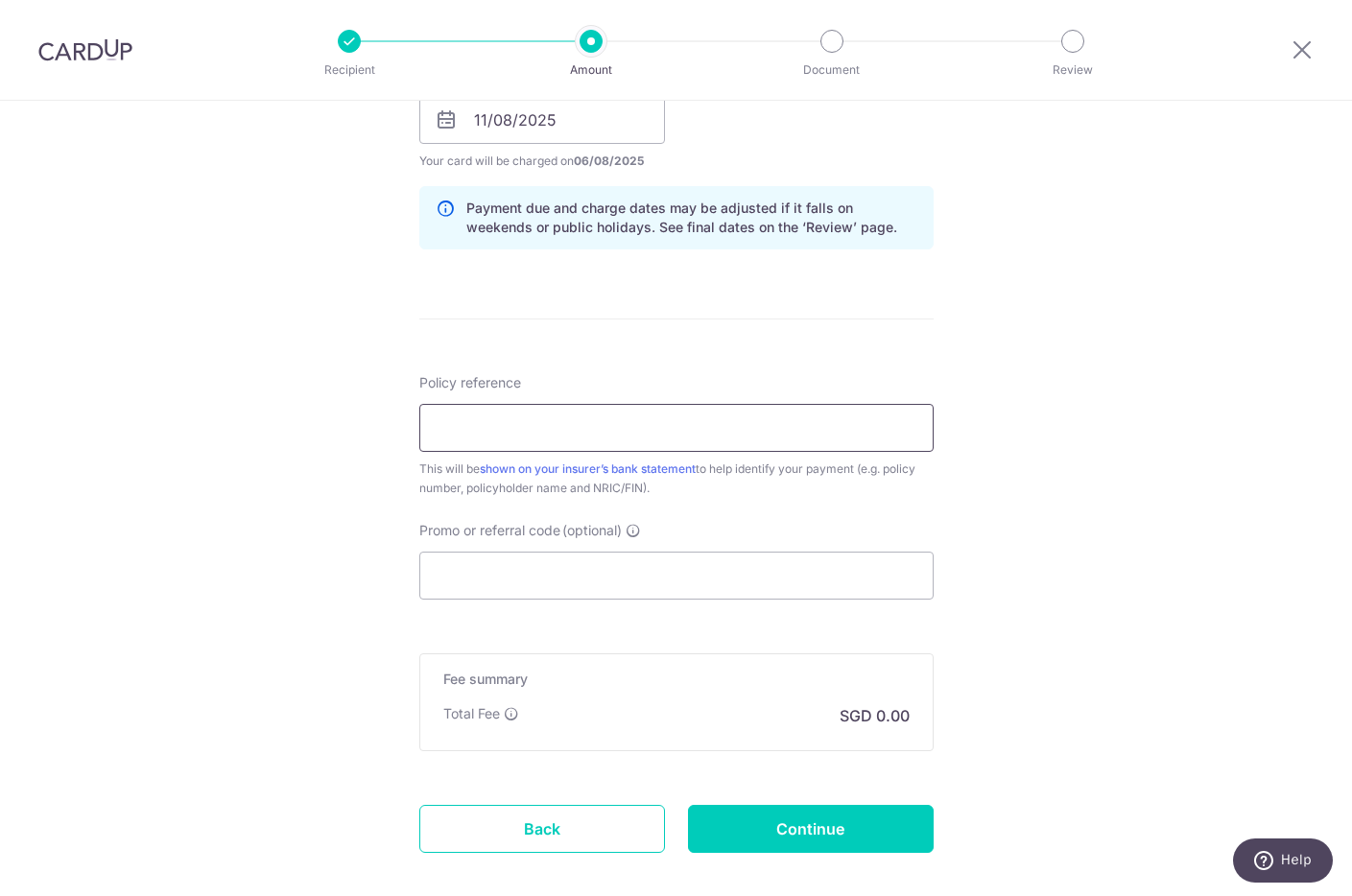 click on "Policy reference" at bounding box center (676, 428) 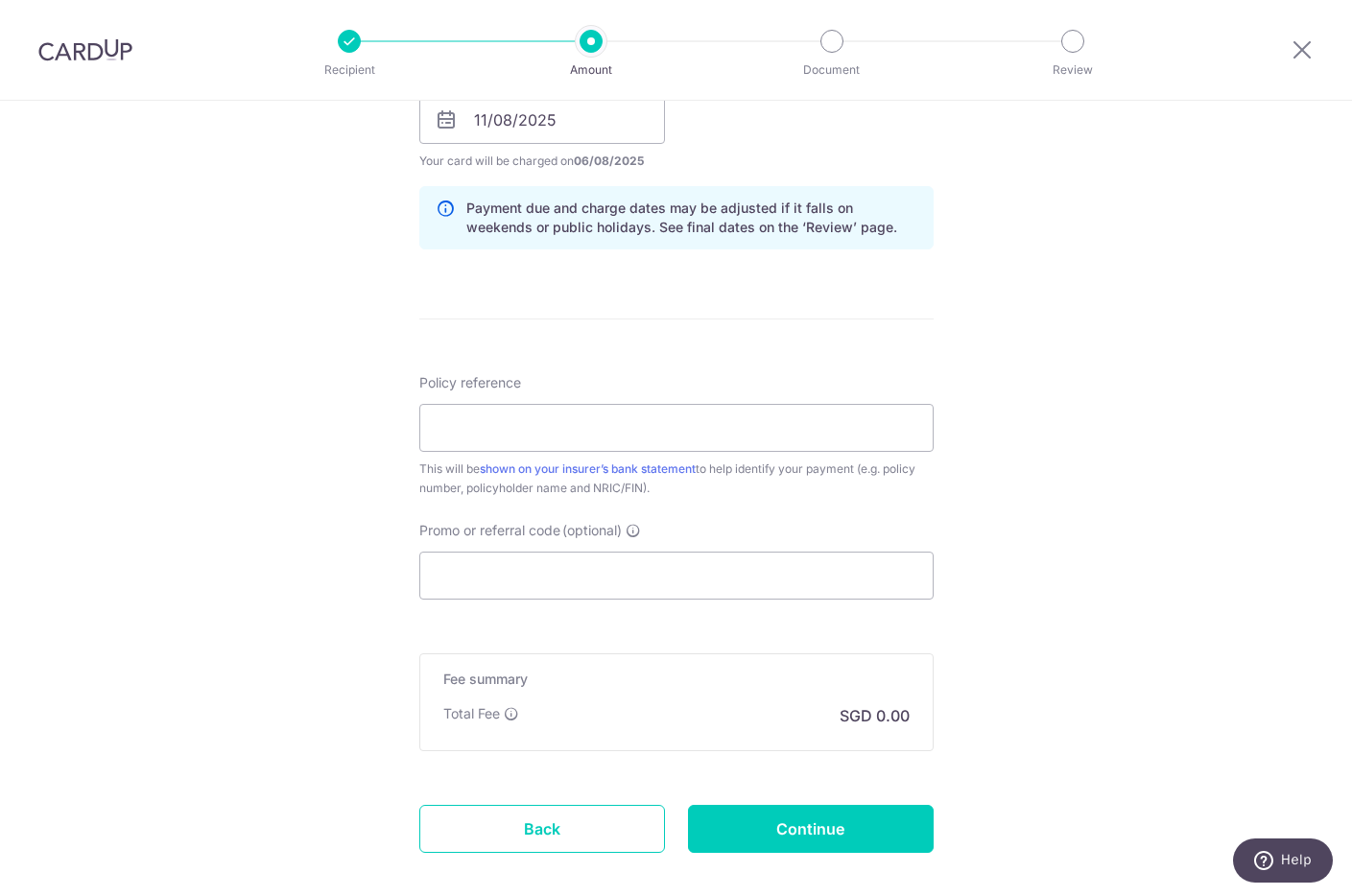 click on "Tell us more about your payment
Enter payment amount
SGD
Select Card
**** 3392
Add credit card
Your Cards
**** 3392
**** 3018
Secure 256-bit SSL
Text
New card details
Card
Secure 256-bit SSL" at bounding box center (676, 89) 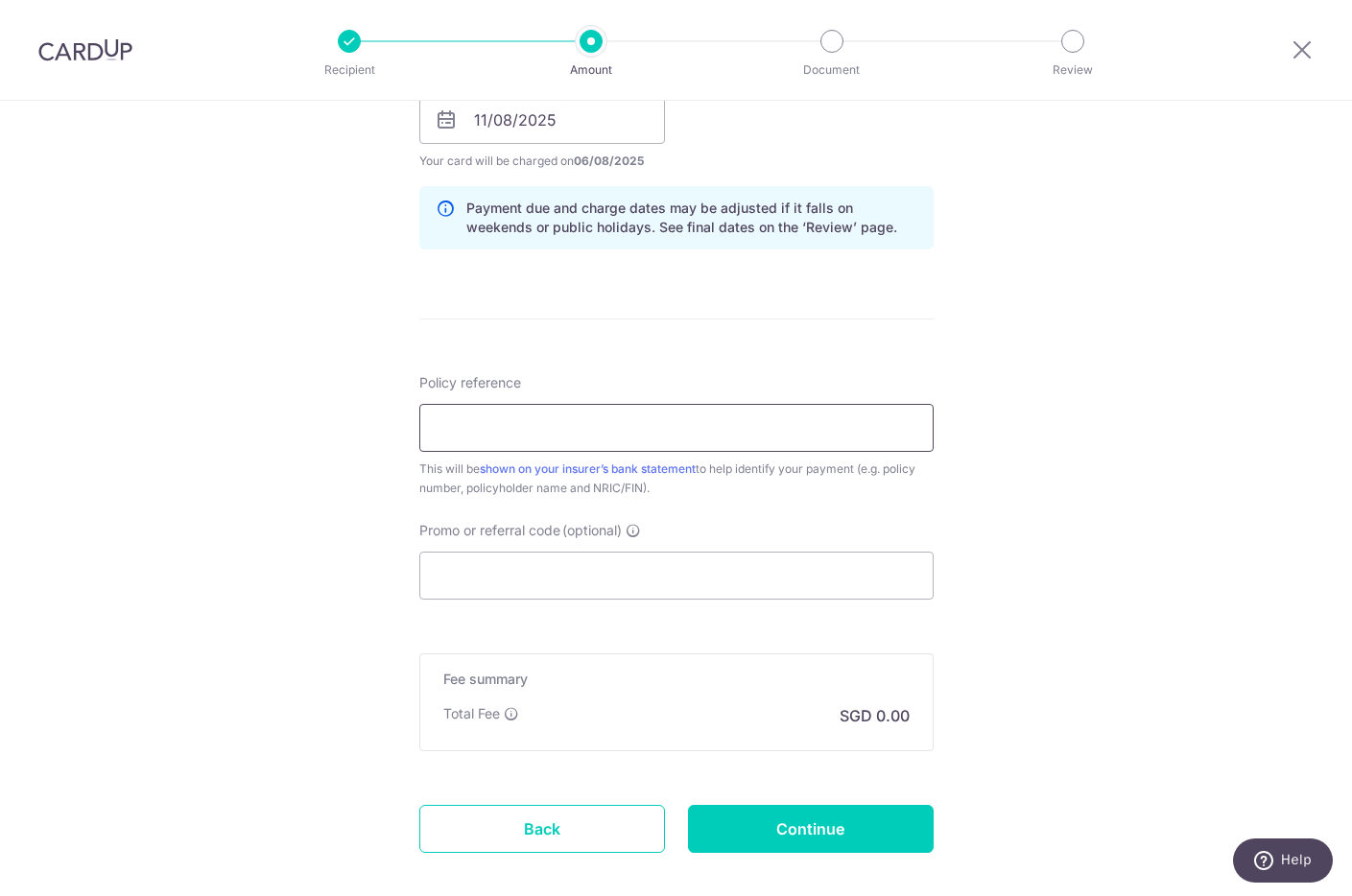 scroll, scrollTop: 908, scrollLeft: 0, axis: vertical 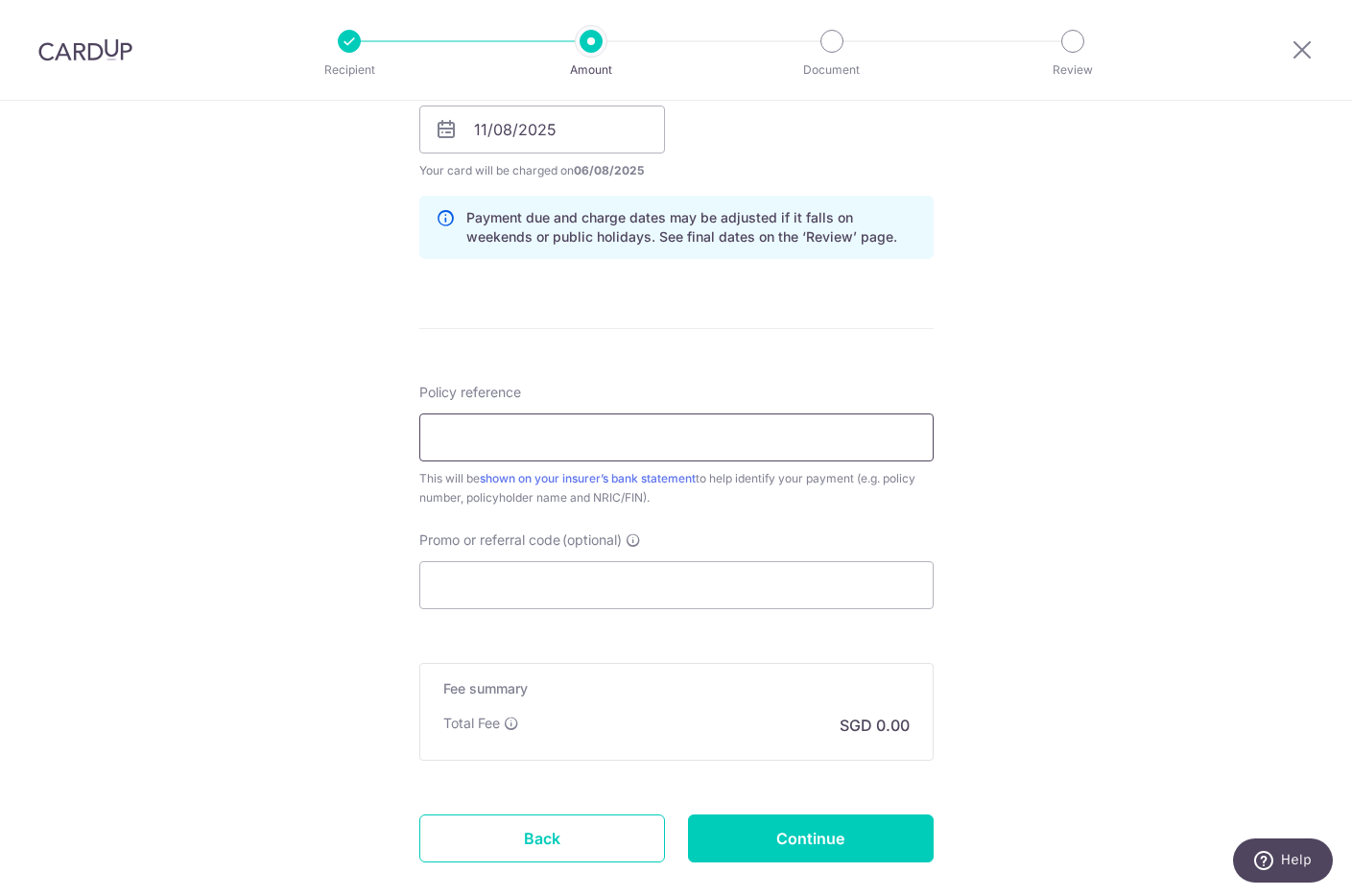 click on "Policy reference" at bounding box center (676, 437) 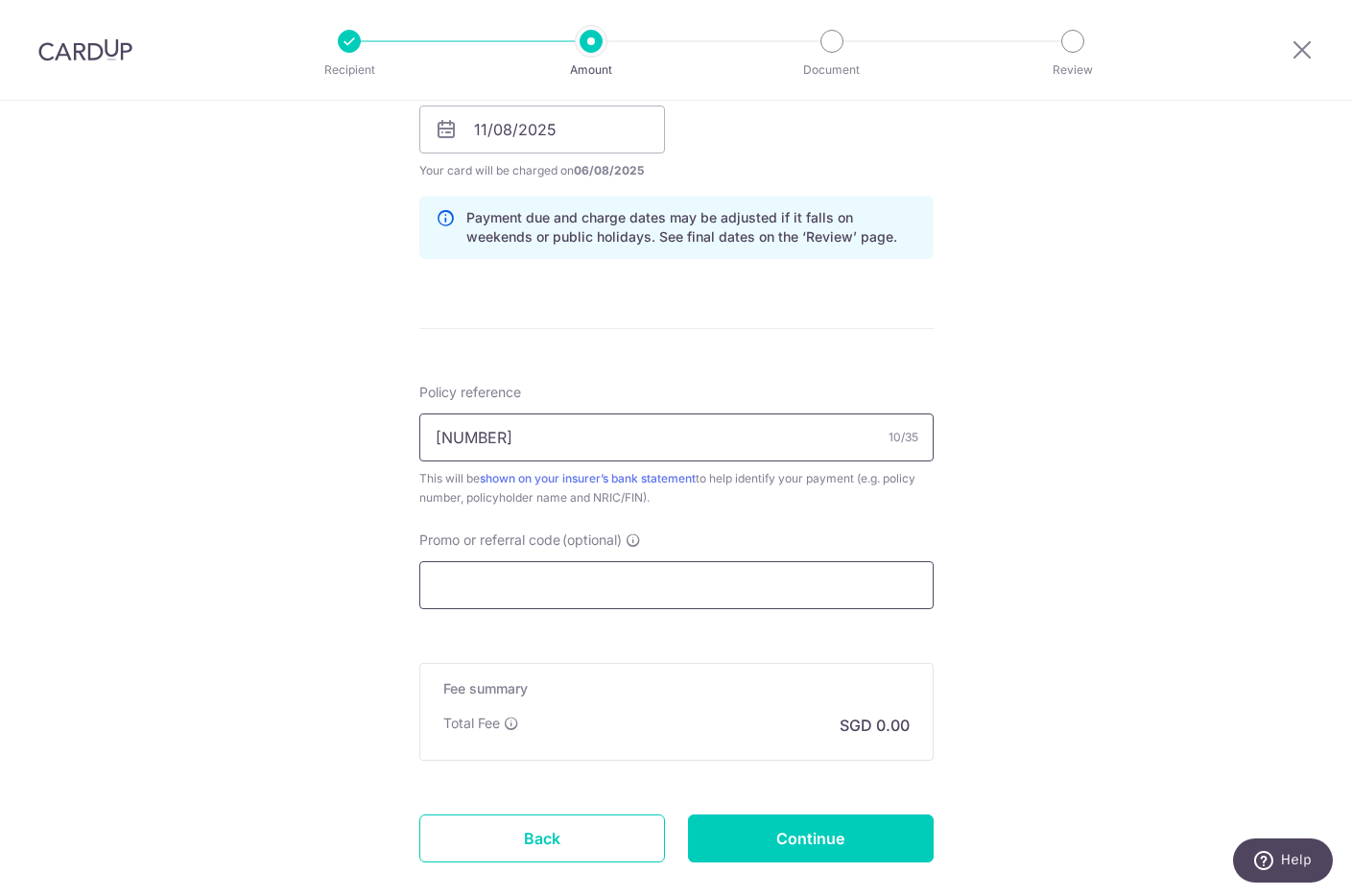 type on "[PHONE]" 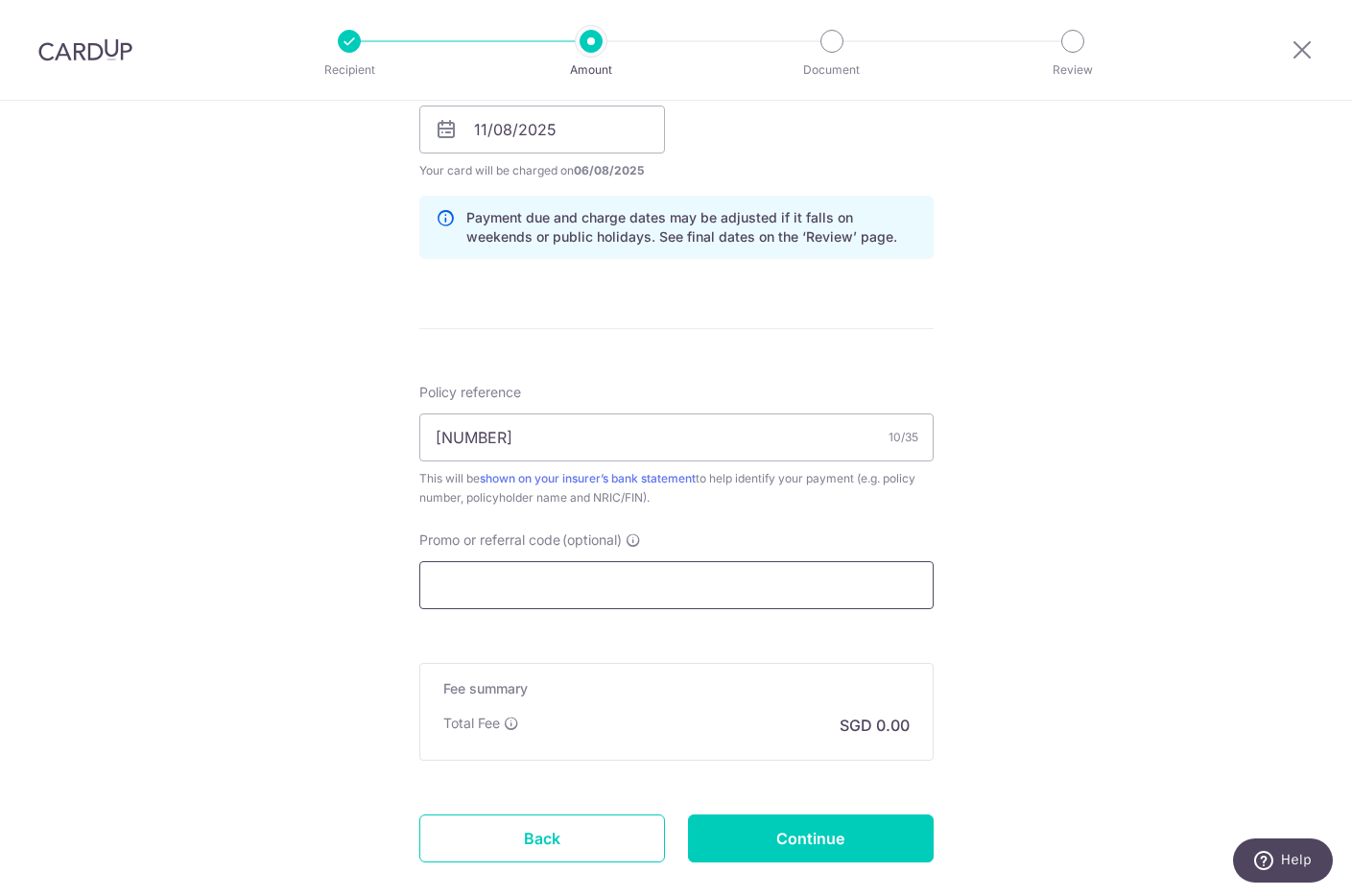 click on "Promo or referral code
(optional)" at bounding box center [676, 585] 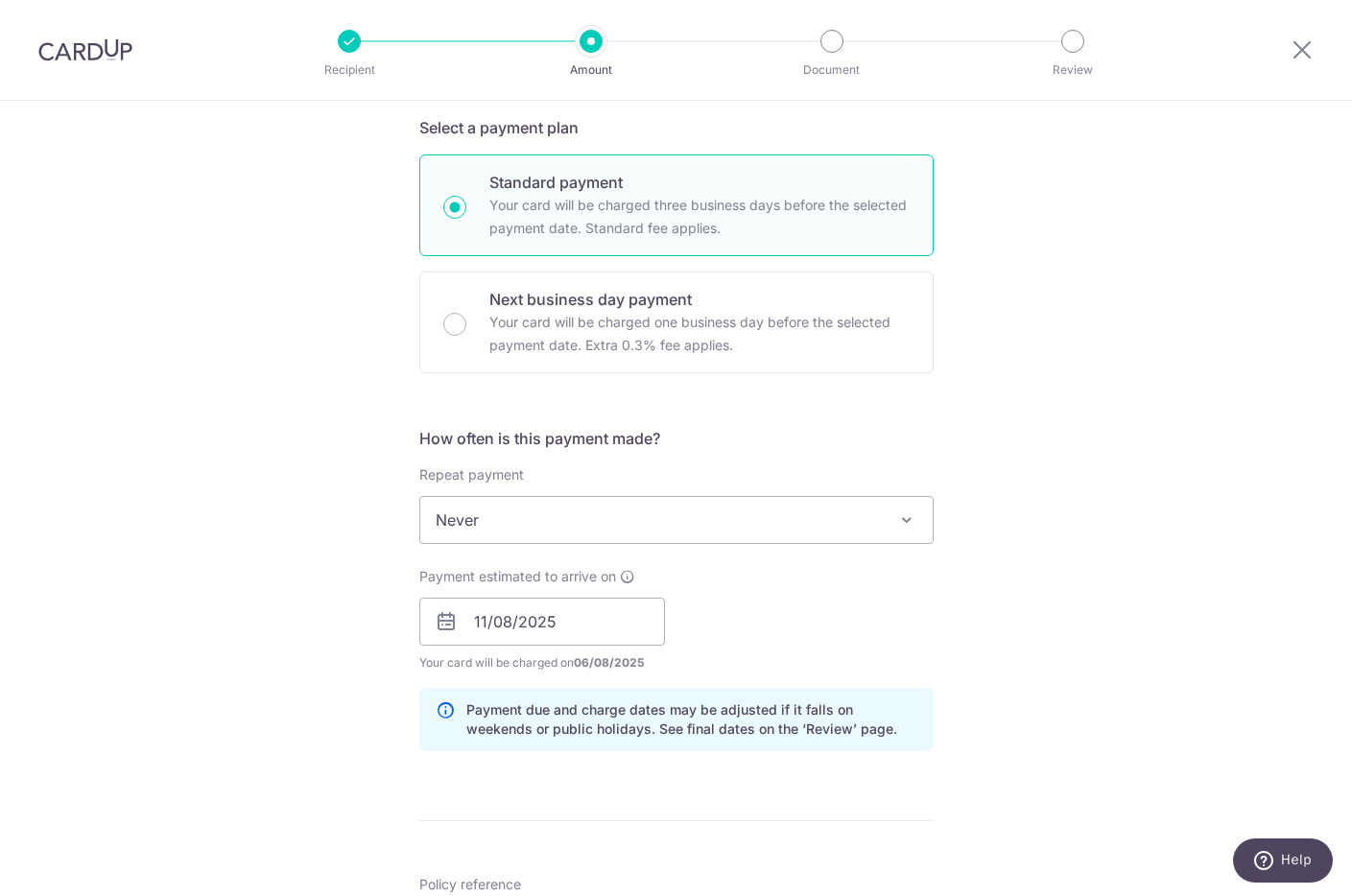 scroll, scrollTop: 0, scrollLeft: 0, axis: both 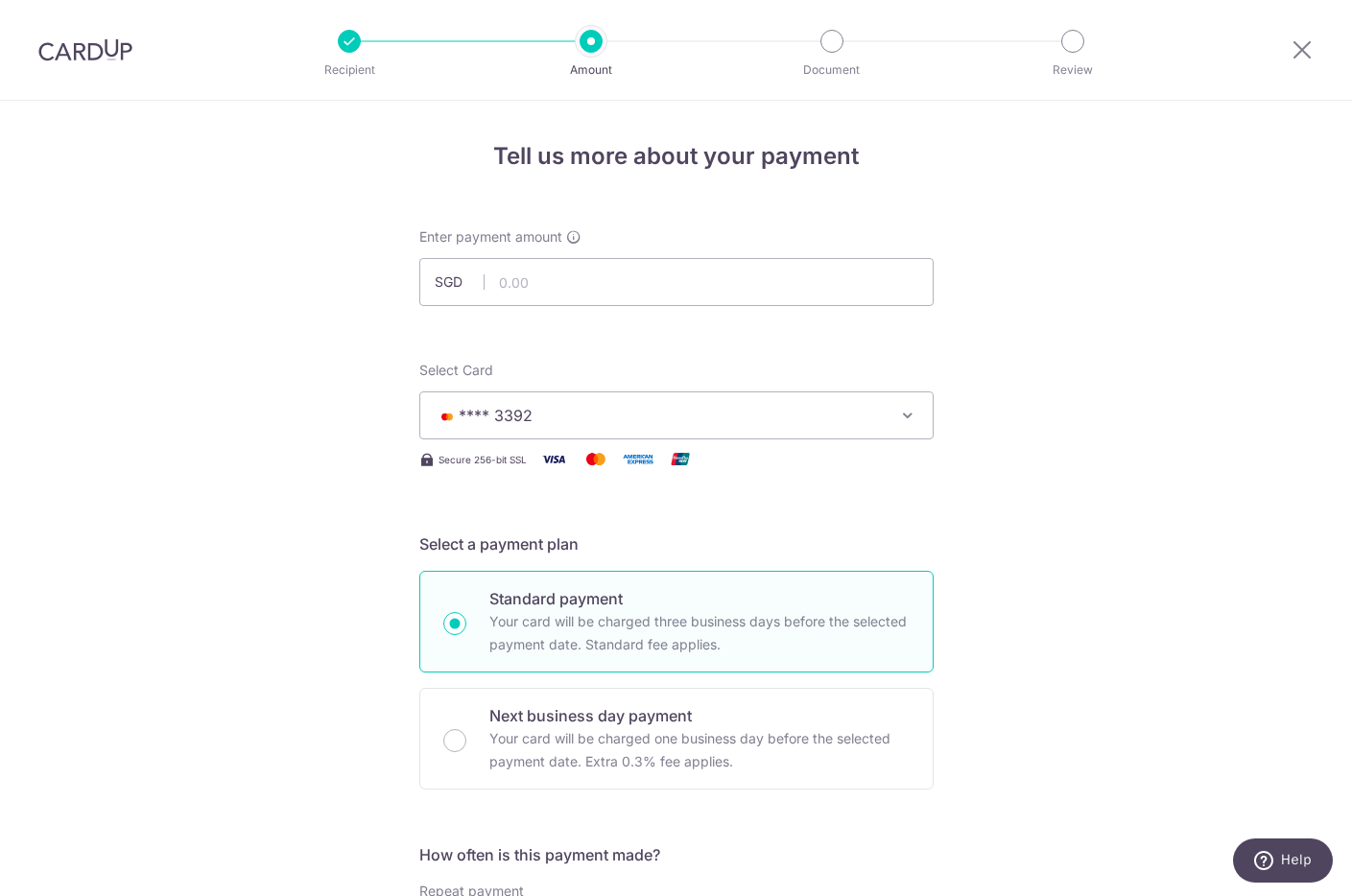 click at bounding box center [85, 50] 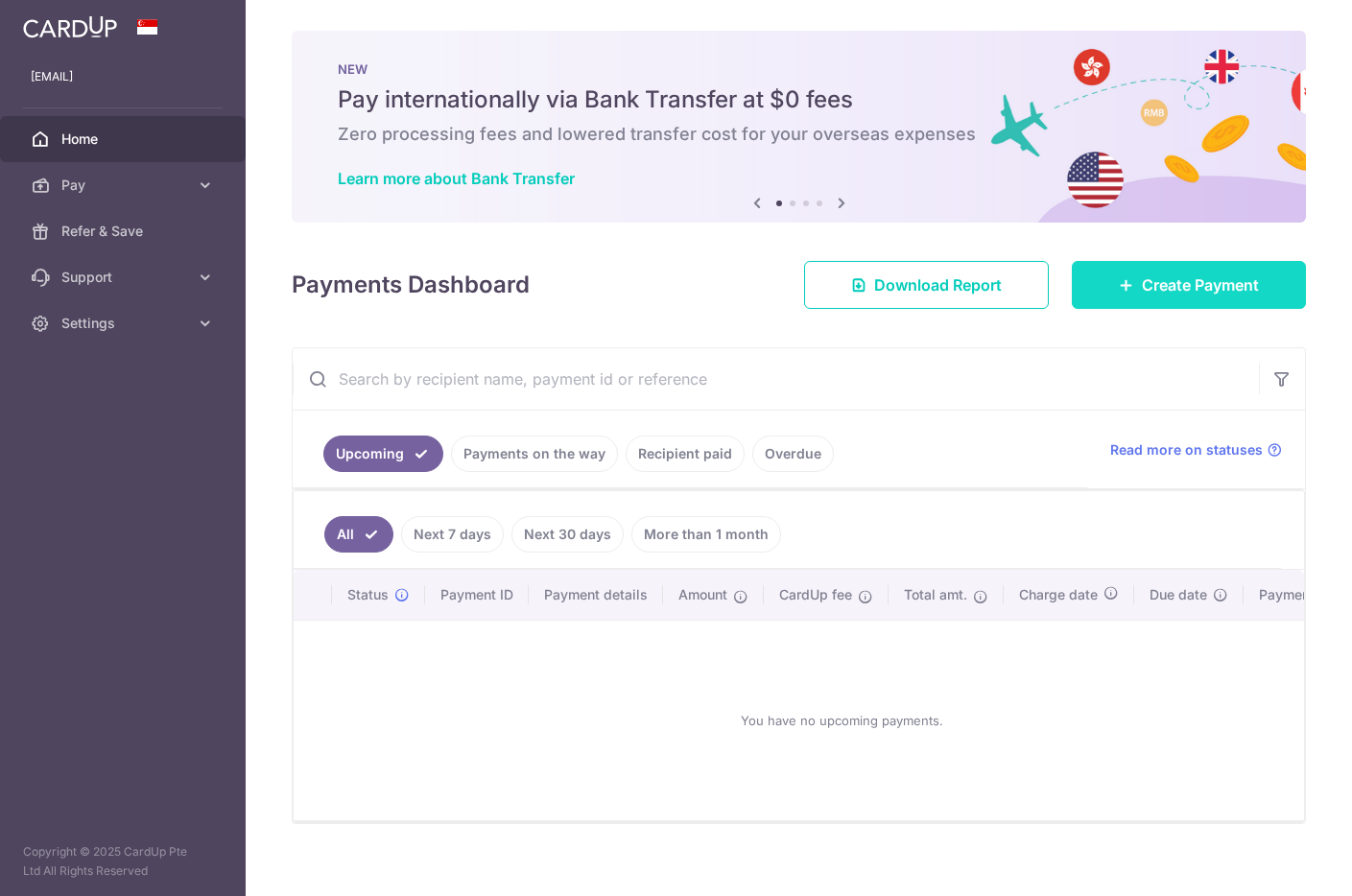 click on "Create Payment" at bounding box center (1200, 285) 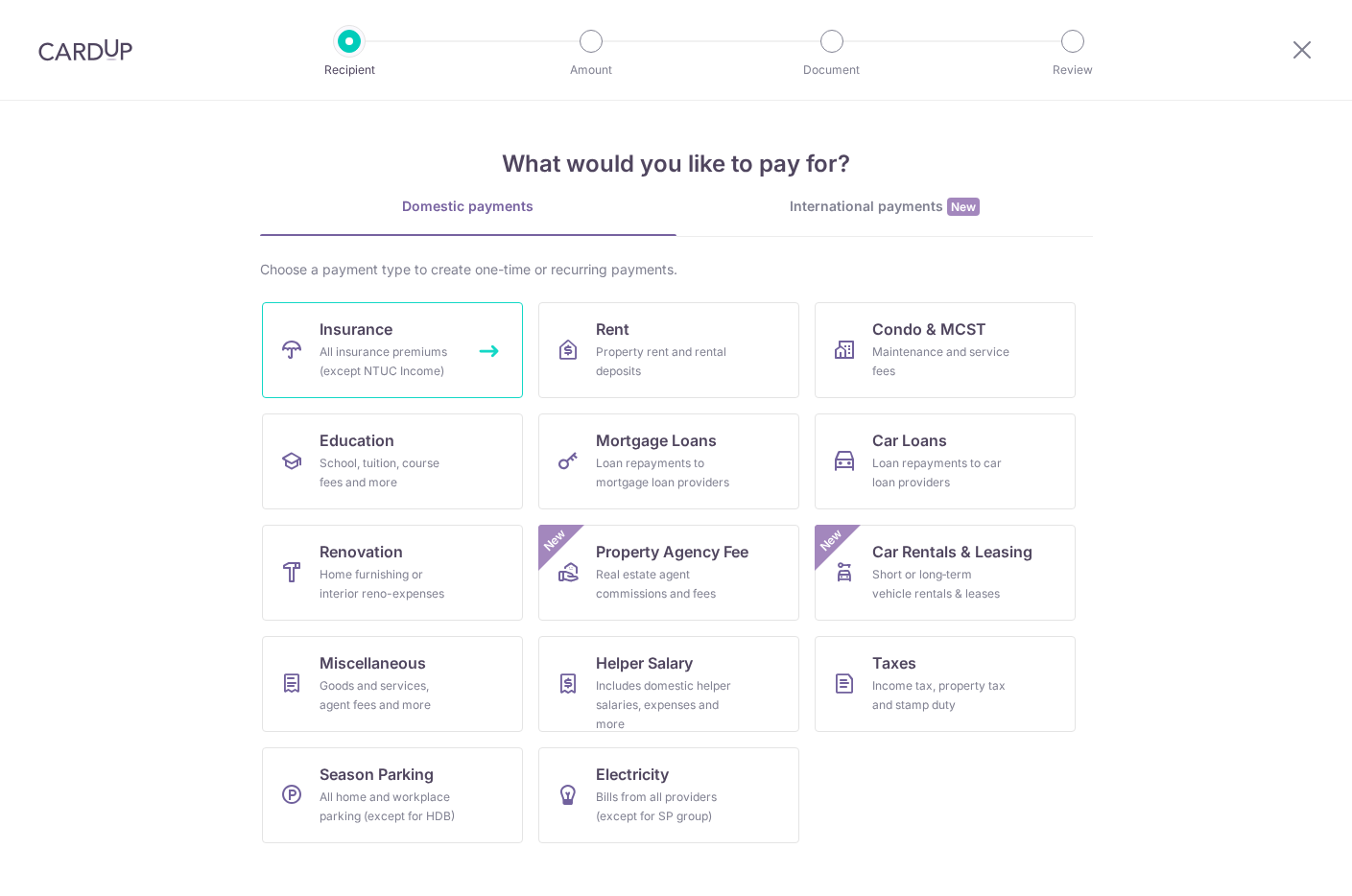 click on "All insurance premiums (except NTUC Income)" at bounding box center (389, 362) 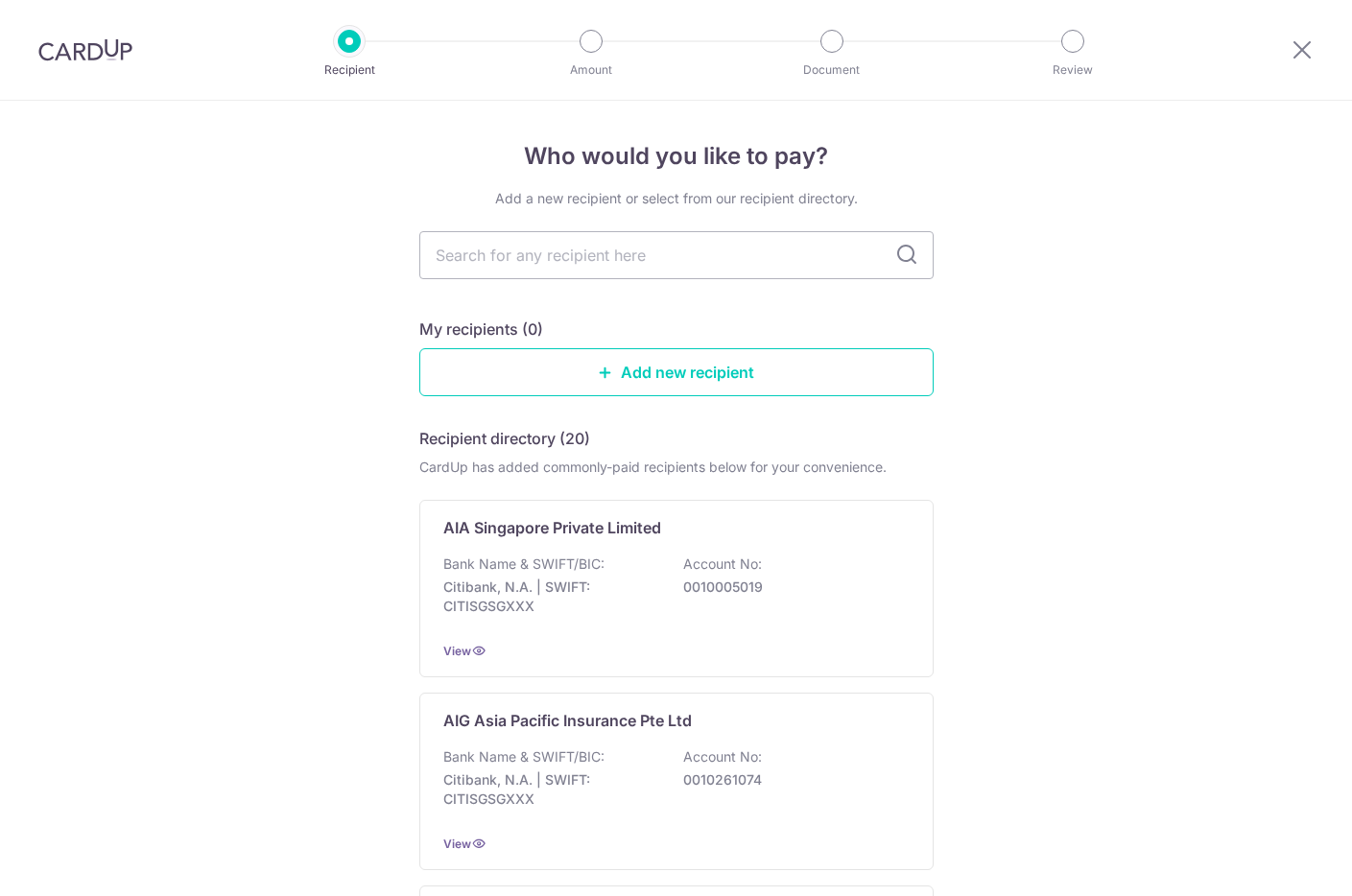 scroll, scrollTop: 0, scrollLeft: 0, axis: both 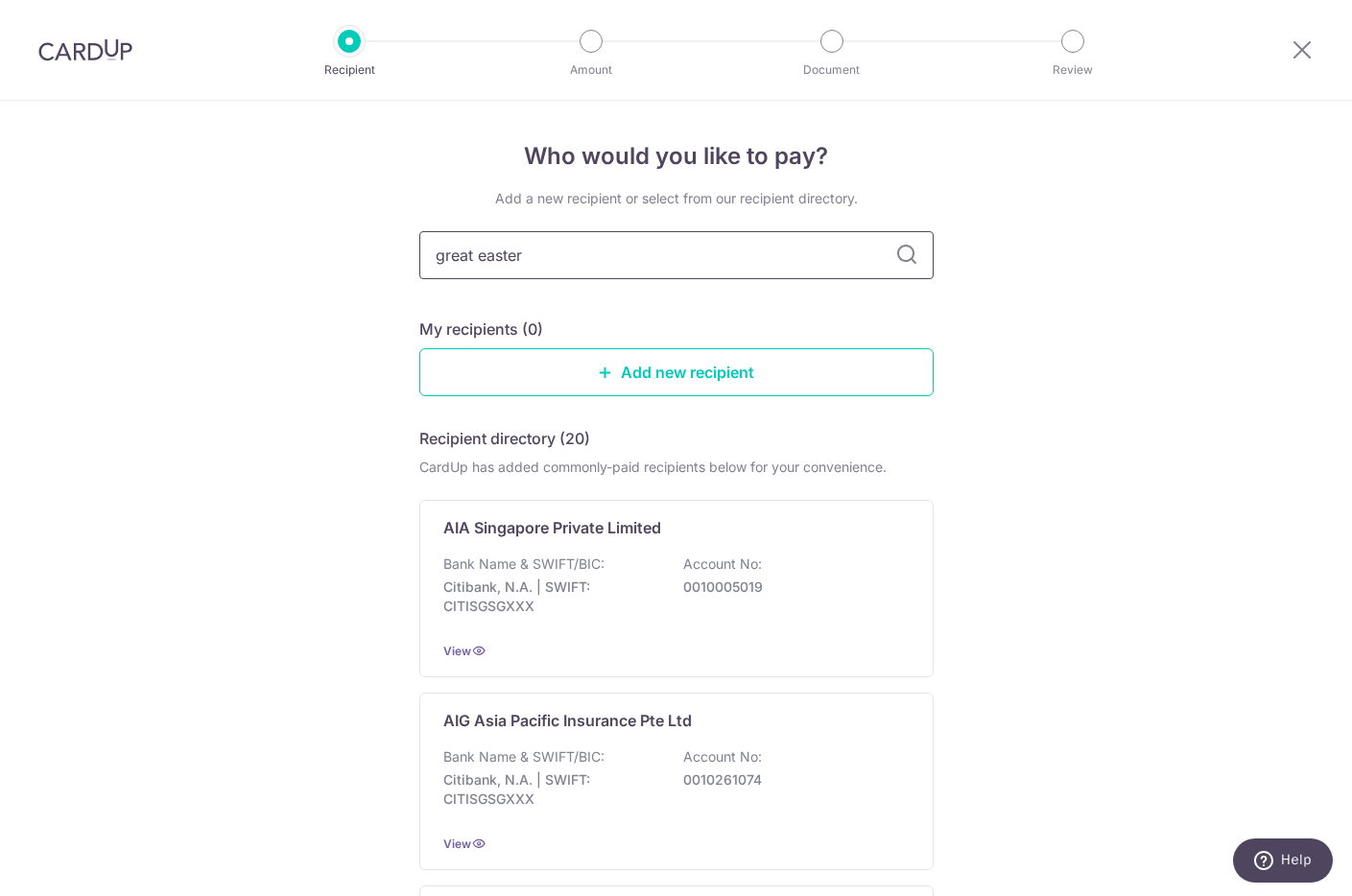 type on "great eastern" 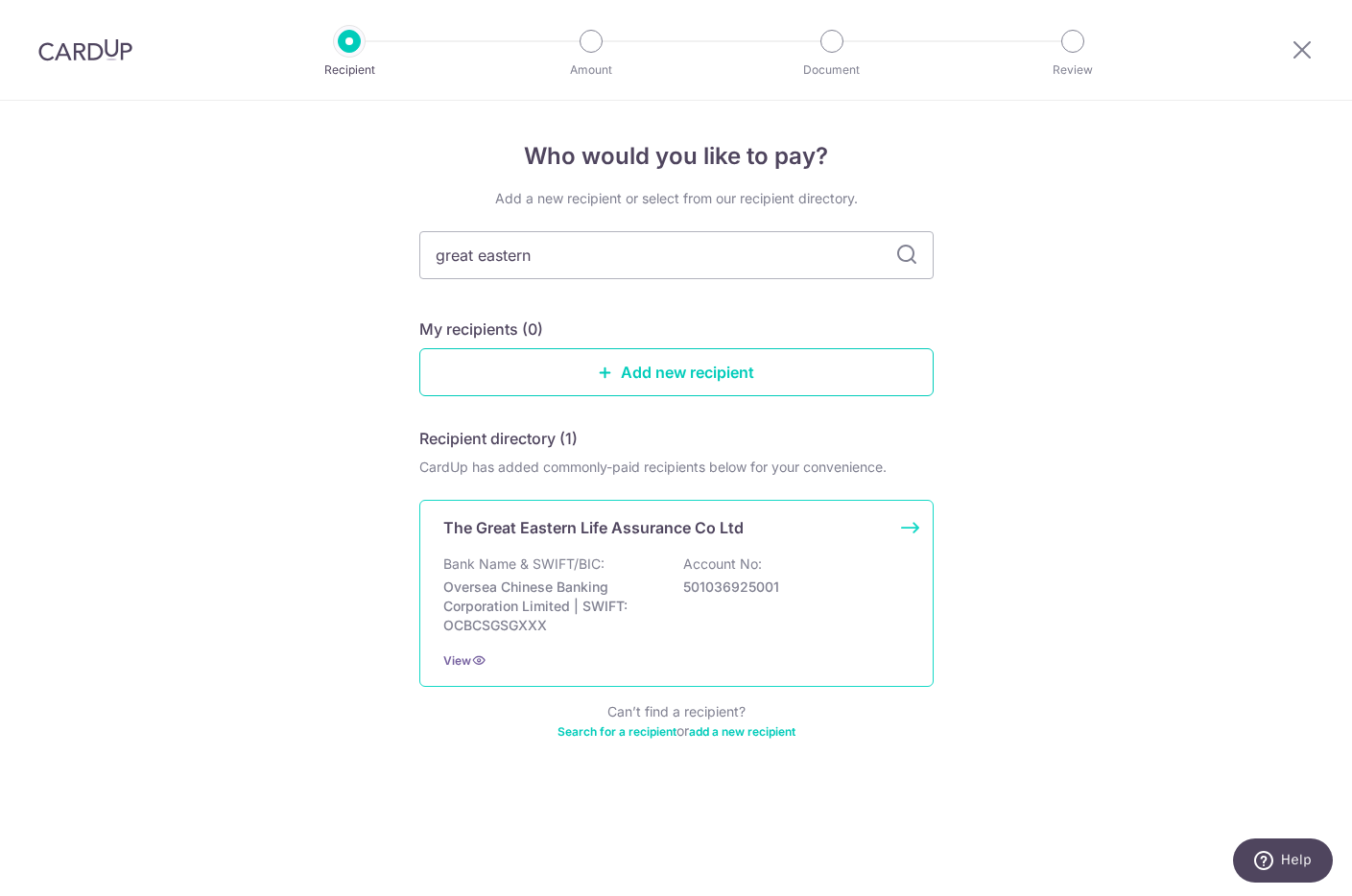 click on "Oversea Chinese Banking Corporation Limited | SWIFT: OCBCSGSGXXX" at bounding box center [551, 606] 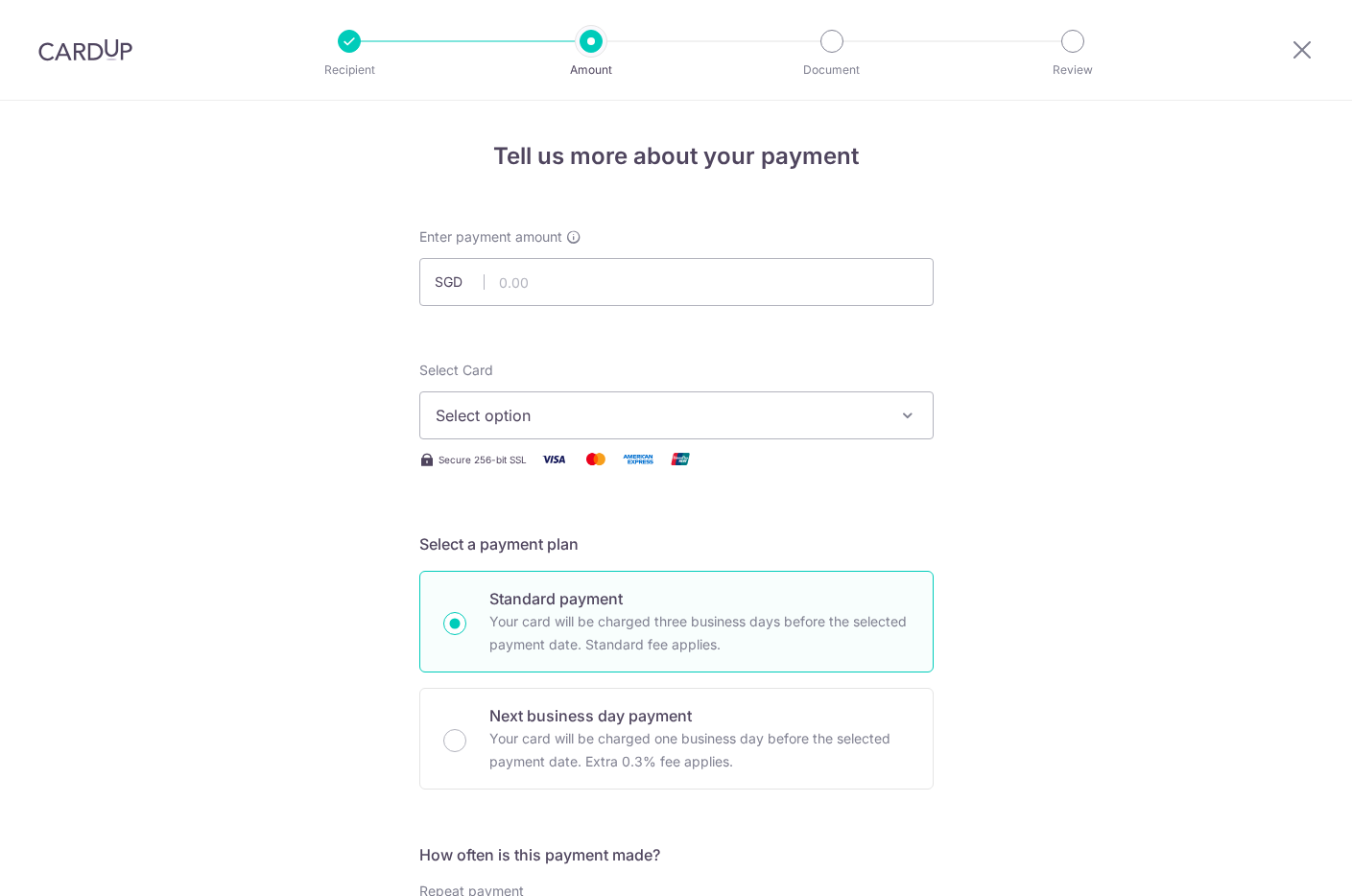 scroll, scrollTop: 0, scrollLeft: 0, axis: both 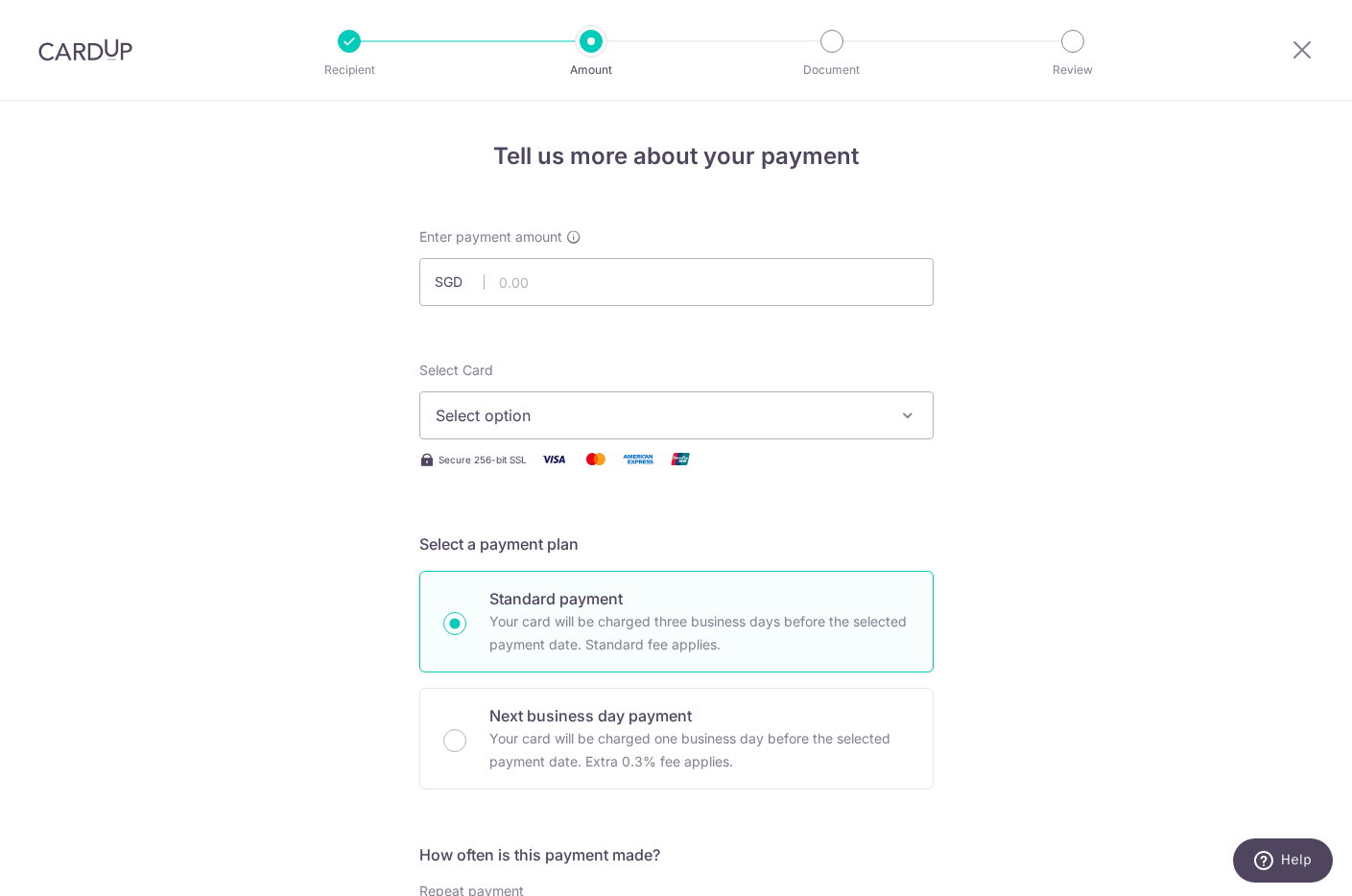 click on "Select option" at bounding box center (659, 415) 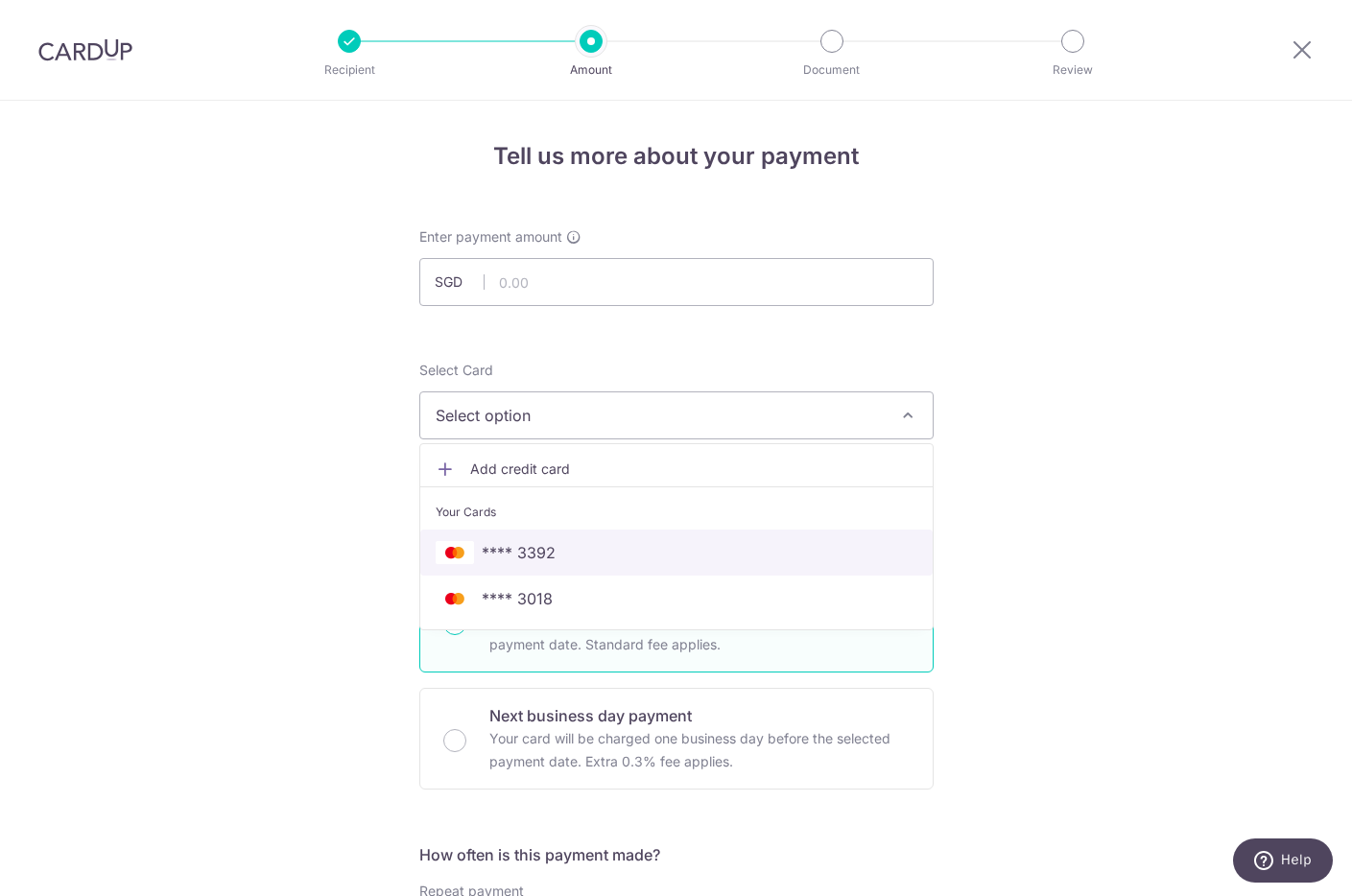 click on "**** 3392" at bounding box center [518, 553] 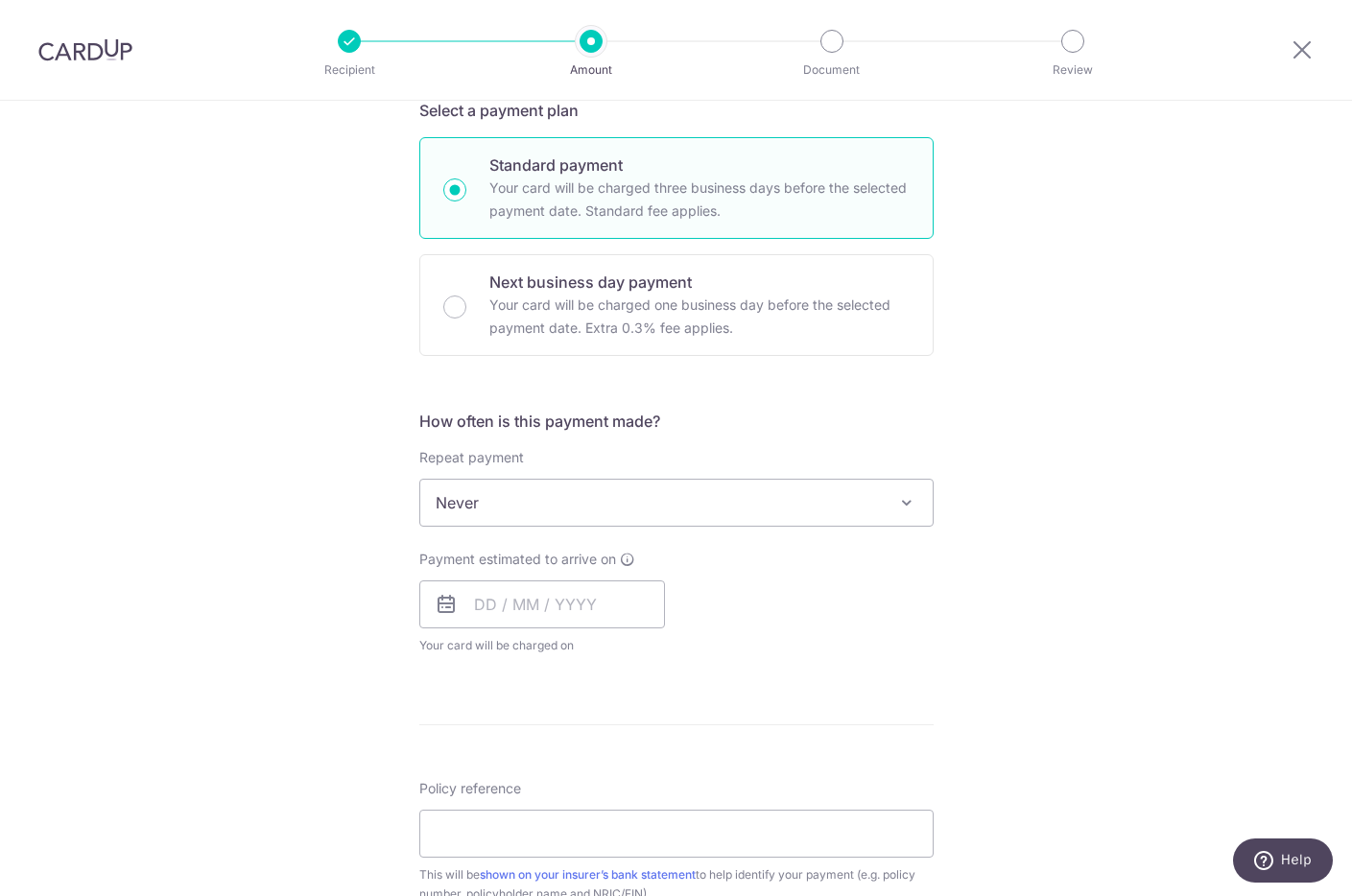 scroll, scrollTop: 442, scrollLeft: 0, axis: vertical 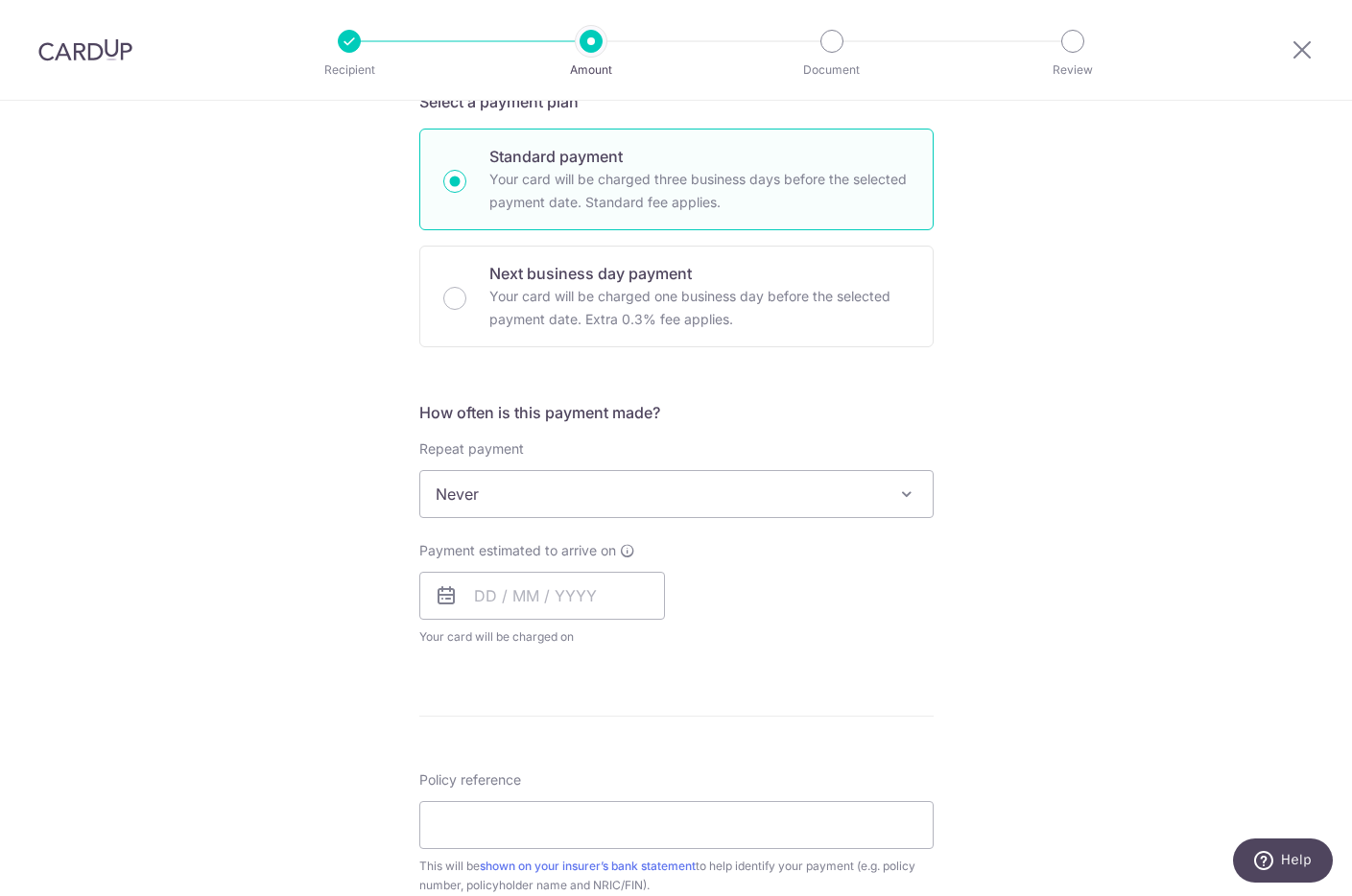 click on "Never" at bounding box center (676, 494) 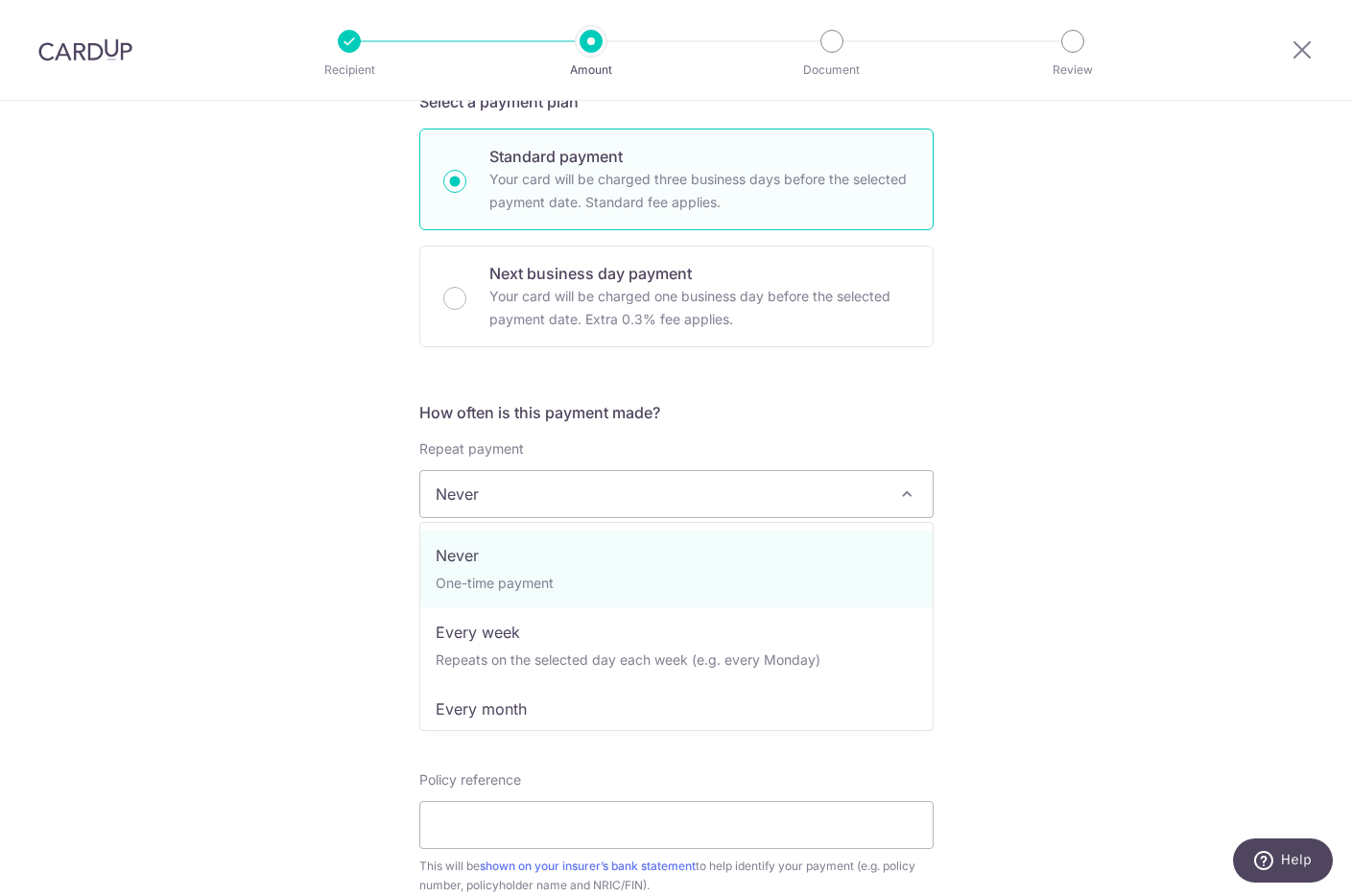click on "Tell us more about your payment
Enter payment amount
SGD
Select Card
**** 3392
Add credit card
Your Cards
**** 3392
**** 3018
Secure 256-bit SSL
Text
New card details
Card
Secure 256-bit SSL" at bounding box center [676, 526] 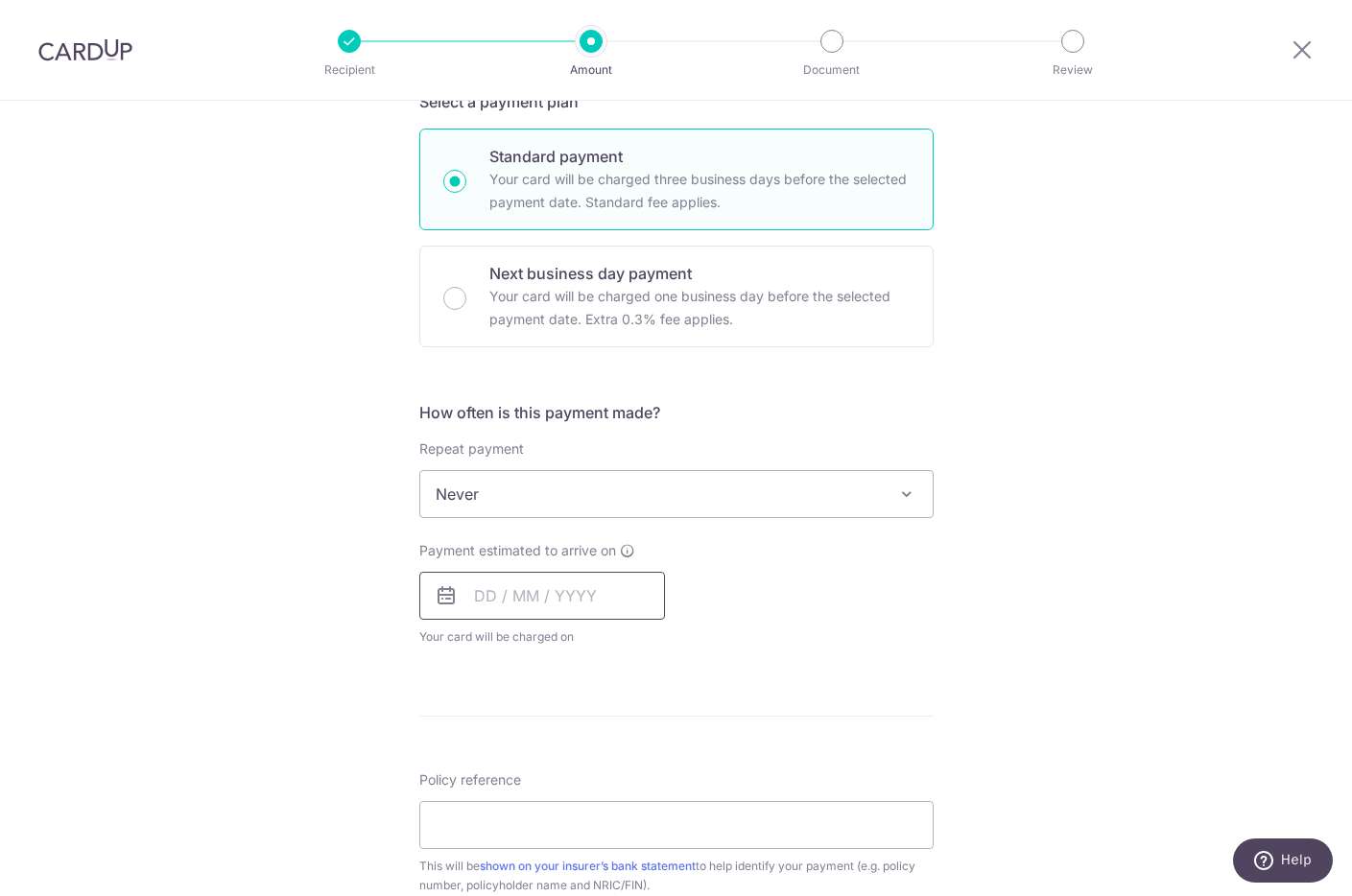 click at bounding box center (542, 596) 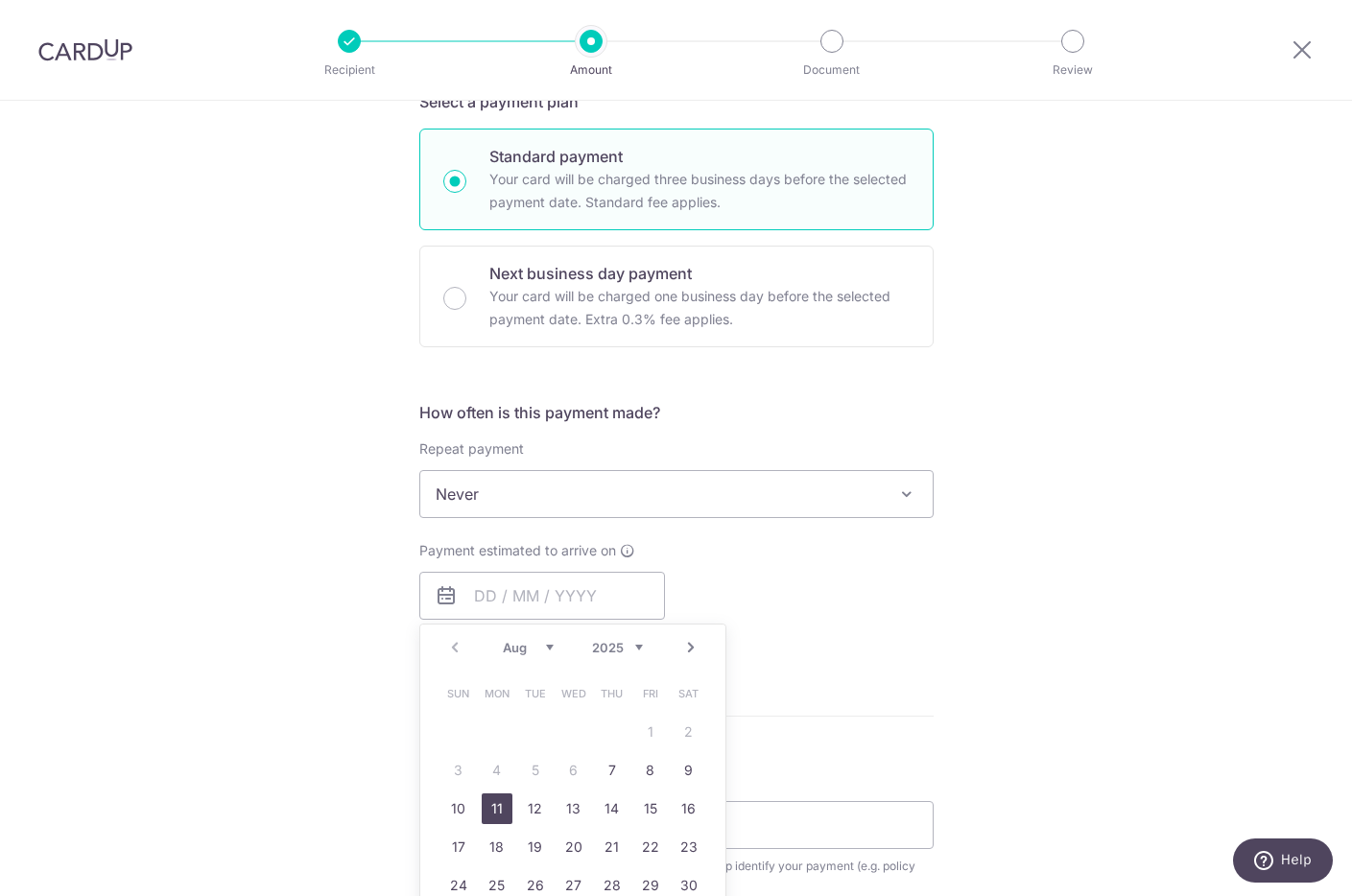 click on "11" at bounding box center [497, 809] 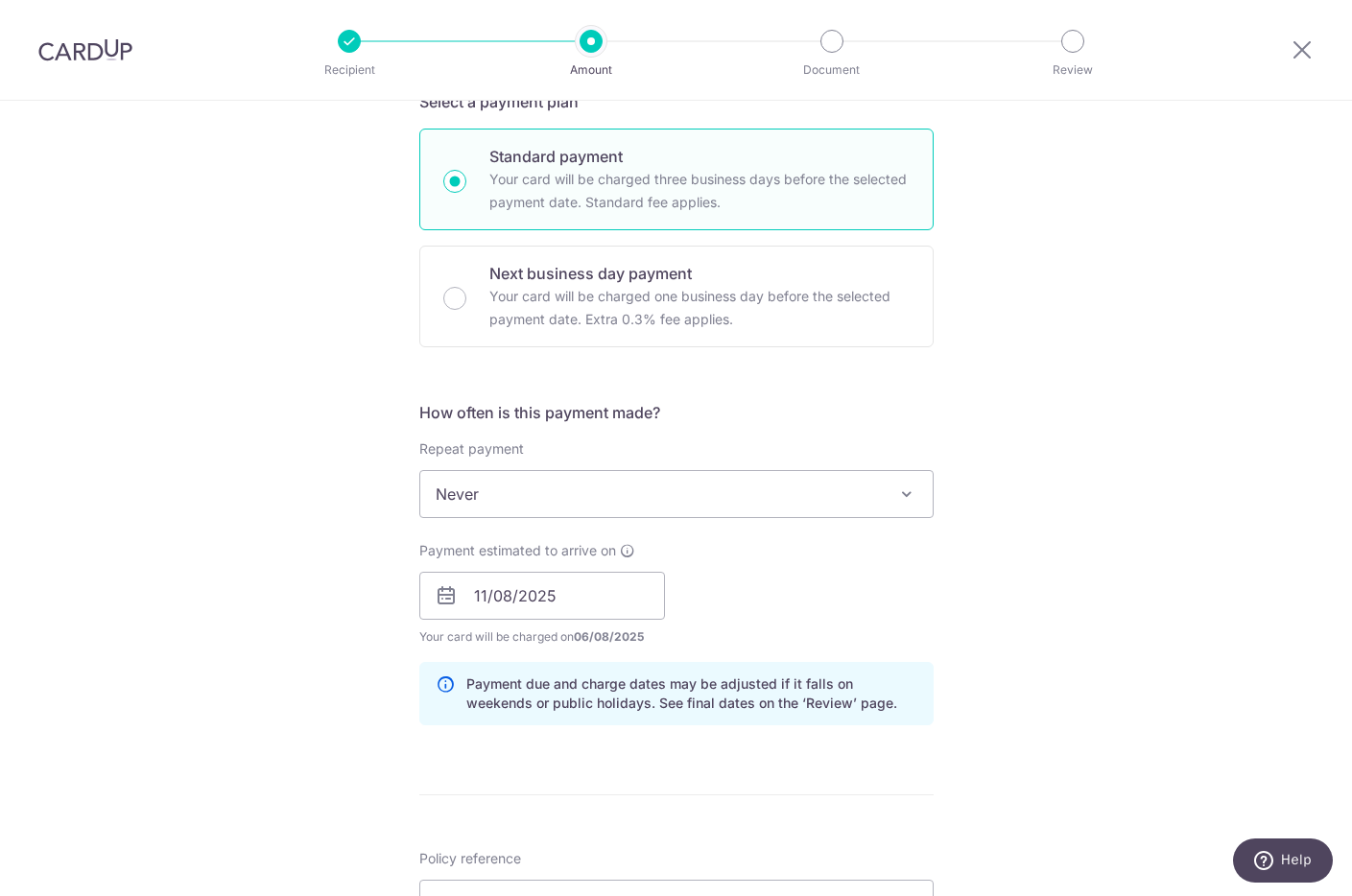 click on "Payment estimated to arrive on
11/08/2025
Prev Next Aug Sep Oct Nov Dec 2025 2026 2027 2028 2029 2030 2031 2032 2033 2034 2035 Sun Mon Tue Wed Thu Fri Sat           1 2 3 4 5 6 7 8 9 10 11 12 13 14 15 16 17 18 19 20 21 22 23 24 25 26 27 28 29 30 31
Your card will be charged on  06/08/2025  for the first payment
* If your payment is funded by  9:00am SGT on Tuesday 05/08/2025
05/08/2025
No. of Payments" at bounding box center [676, 594] 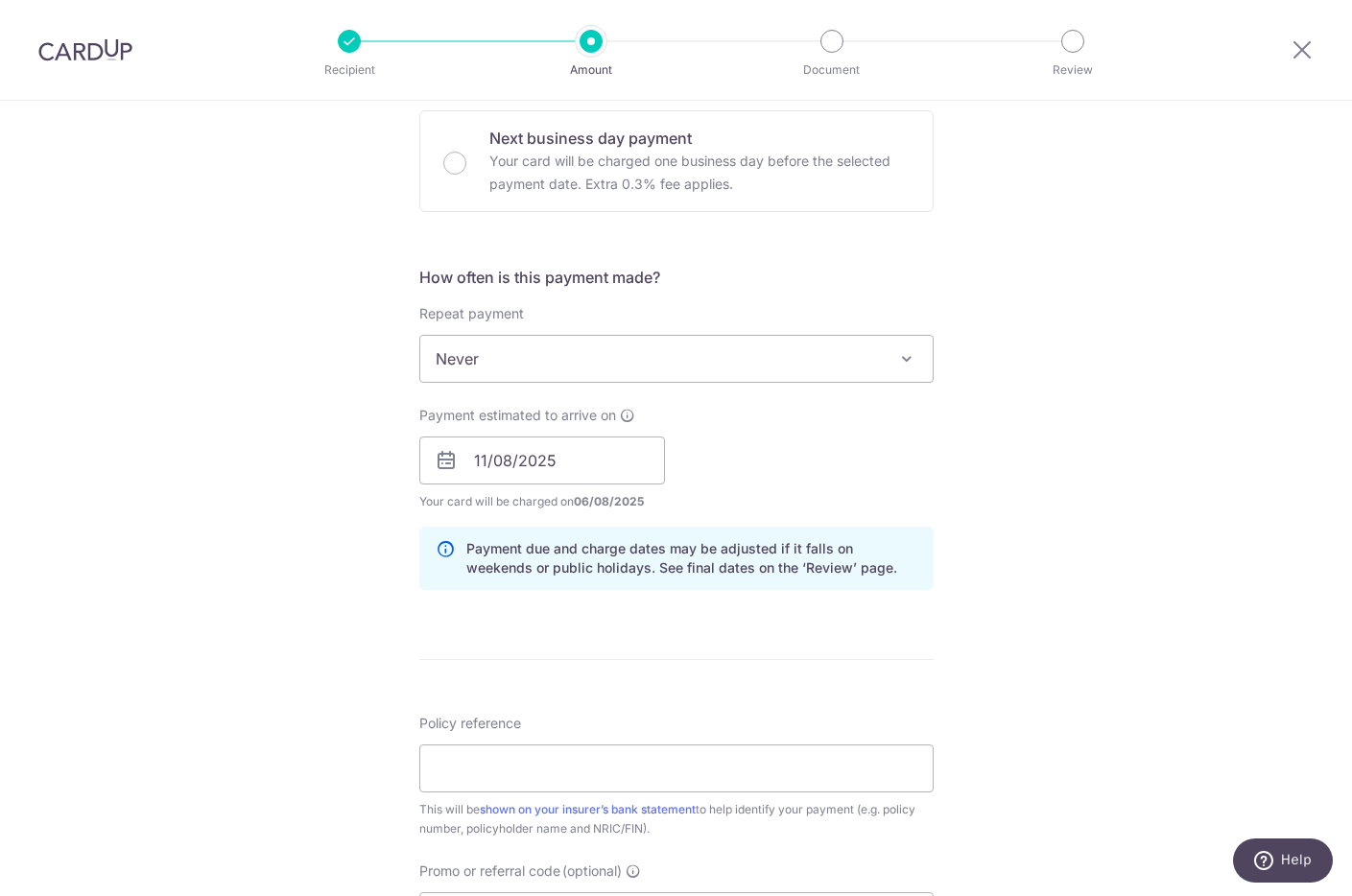scroll, scrollTop: 837, scrollLeft: 0, axis: vertical 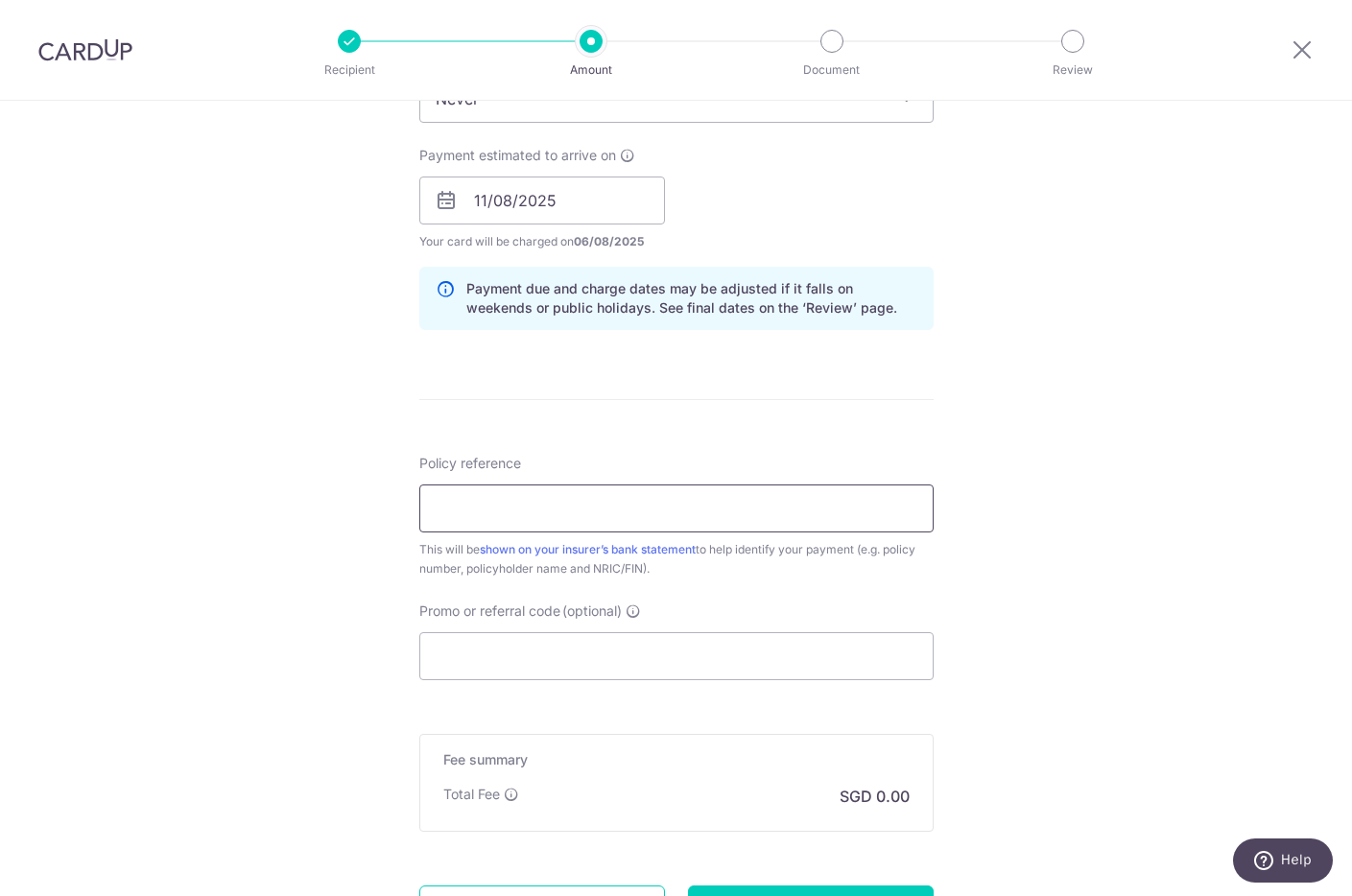 click on "Policy reference" at bounding box center (676, 508) 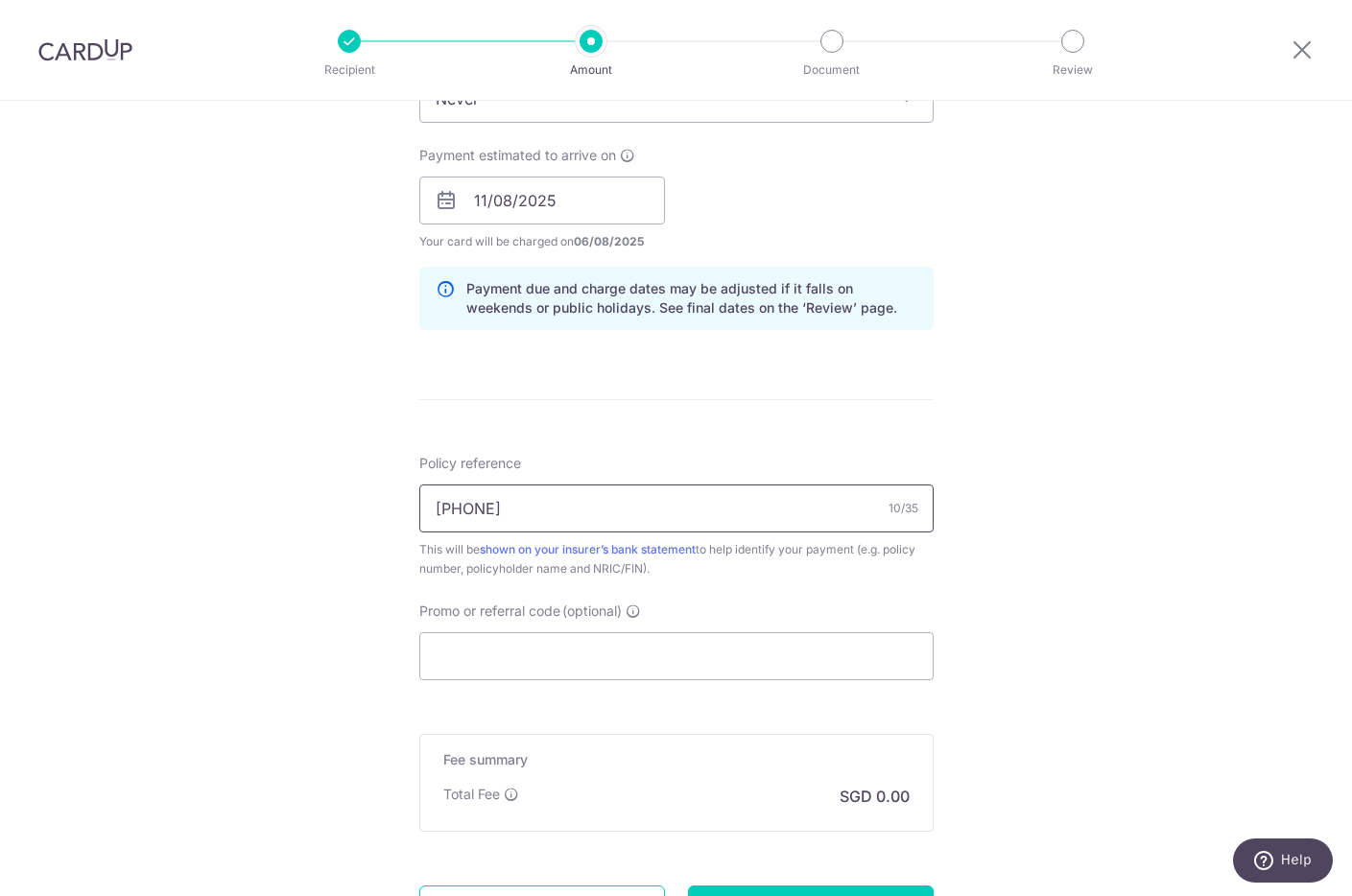 type on "[PHONE]" 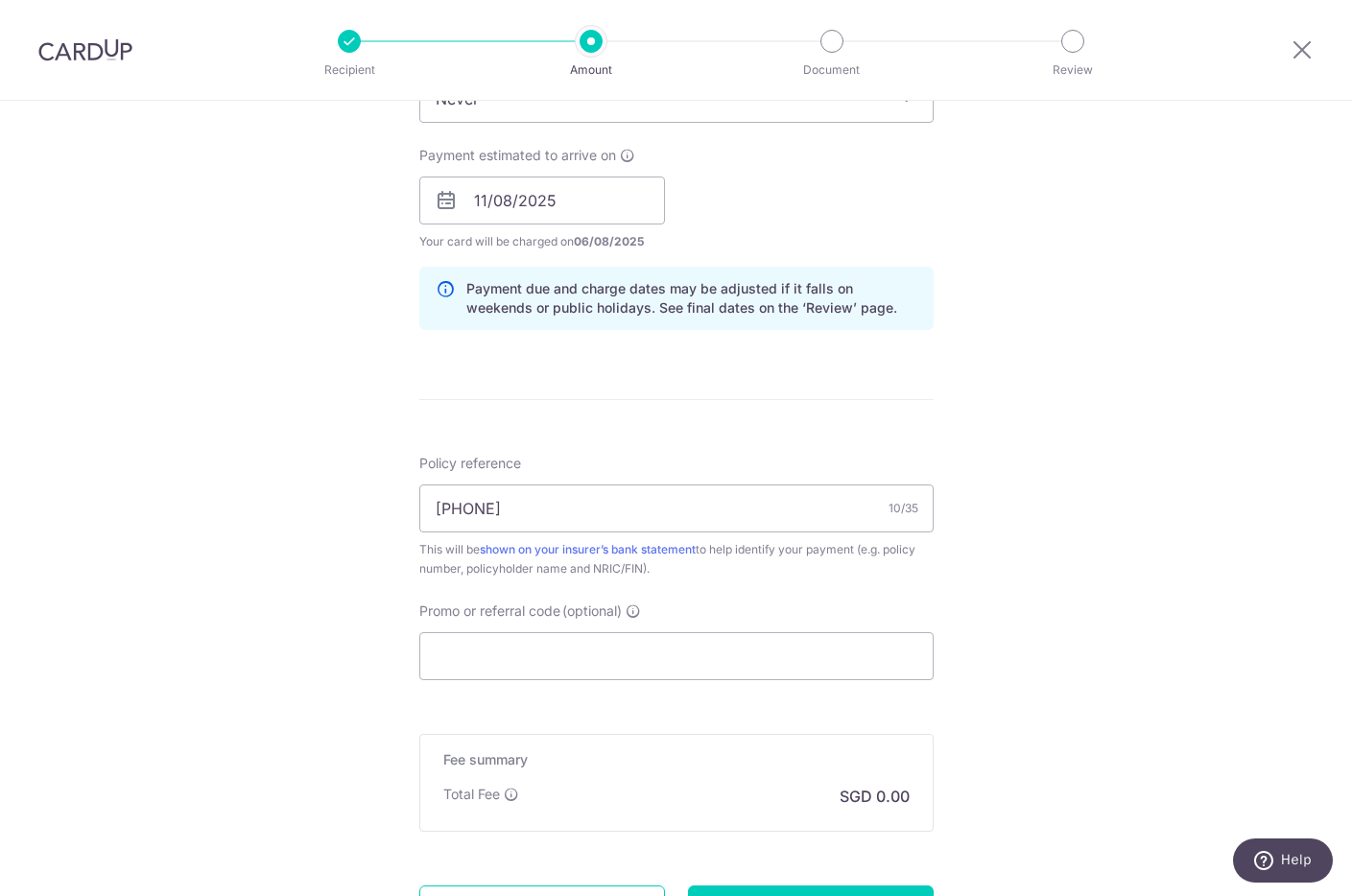 click on "Tell us more about your payment
Enter payment amount
SGD
Select Card
**** 3392
Add credit card
Your Cards
**** 3392
**** 3018
Secure 256-bit SSL
Text
New card details
Card
Secure 256-bit SSL" at bounding box center (676, 170) 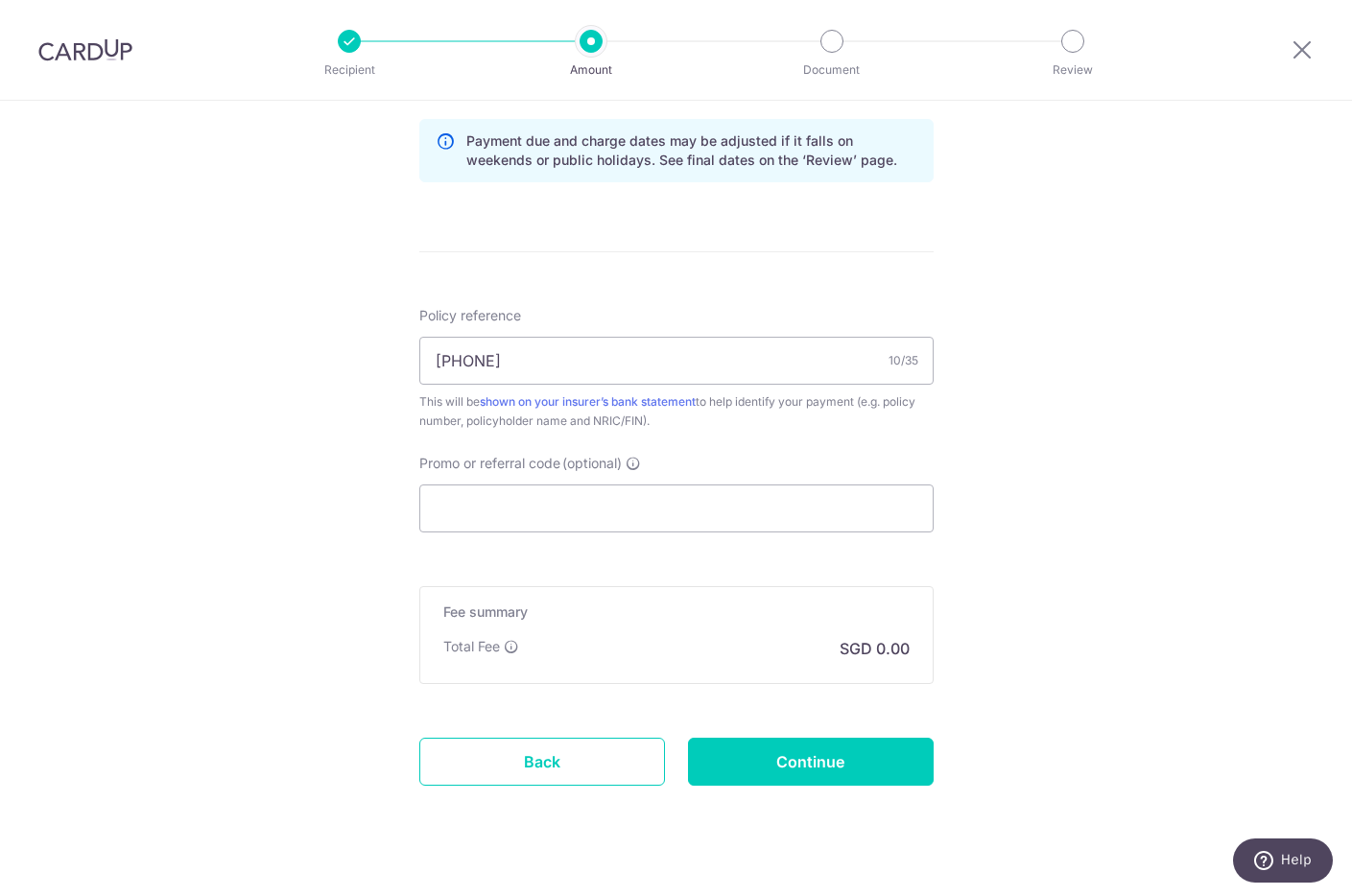 scroll, scrollTop: 1019, scrollLeft: 0, axis: vertical 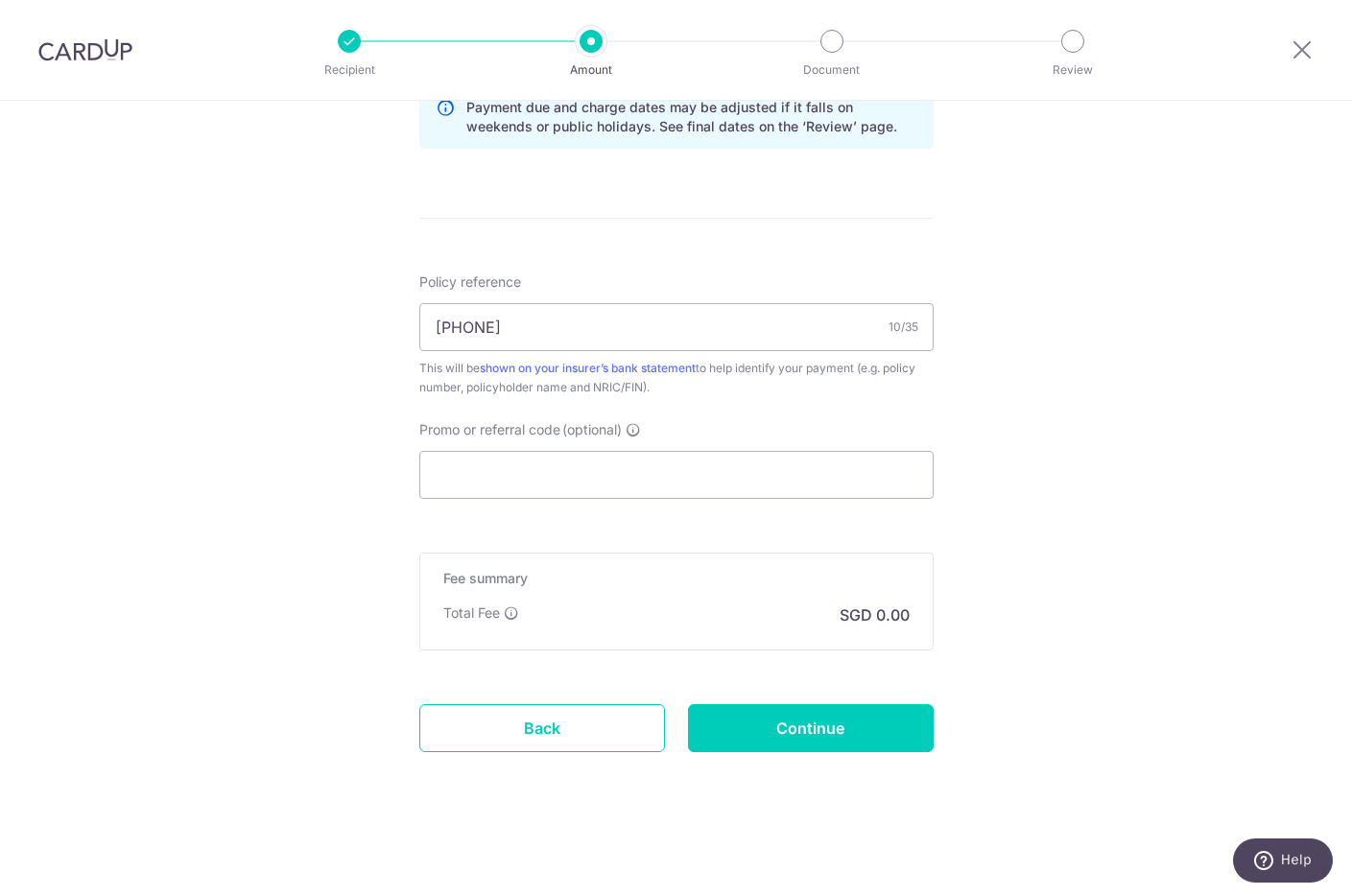 click on "Tell us more about your payment
Enter payment amount
SGD
Select Card
**** 3392
Add credit card
Your Cards
**** 3392
**** 3018
Secure 256-bit SSL
Text
New card details
Card
Secure 256-bit SSL" at bounding box center (676, -12) 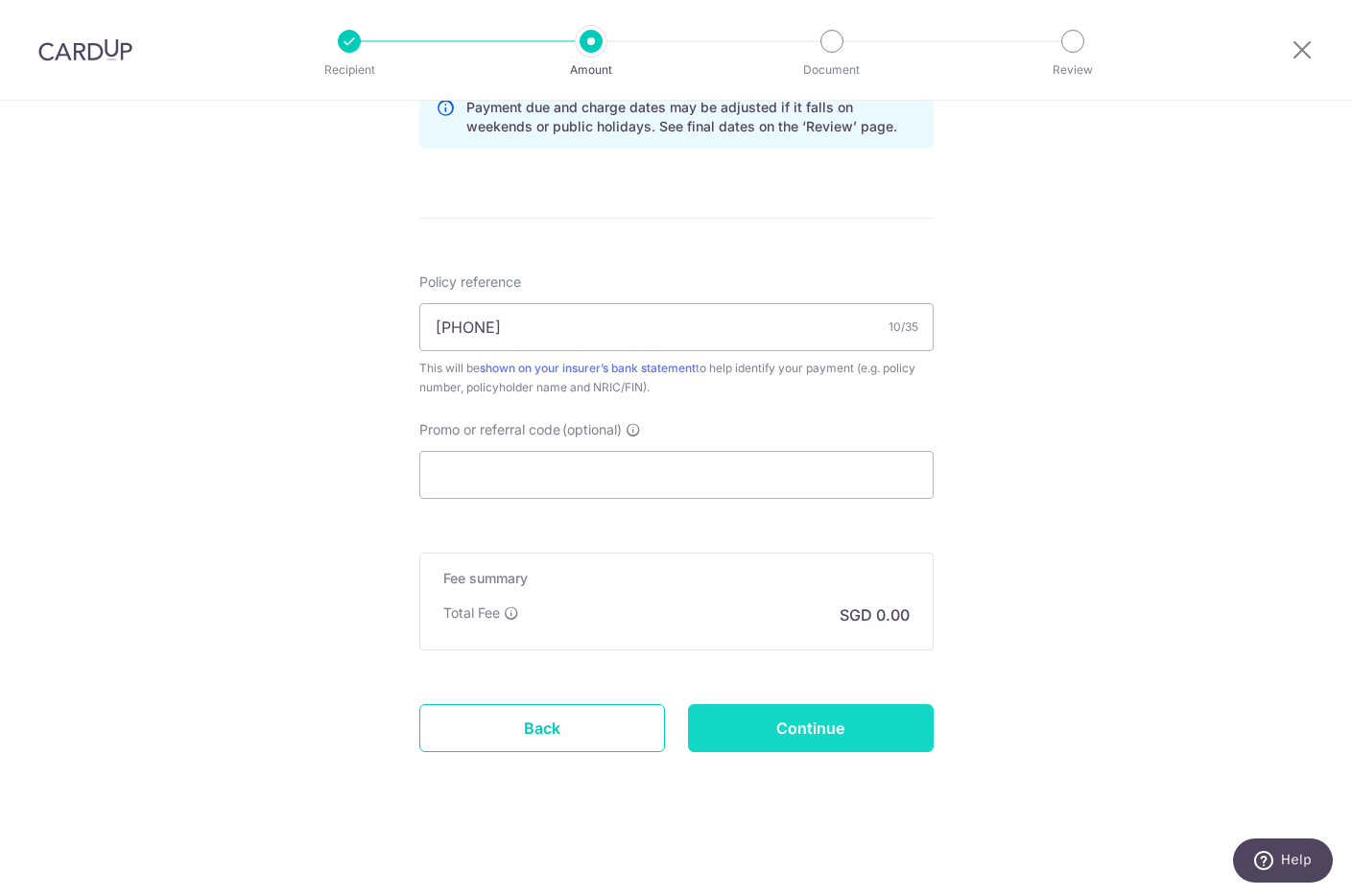 click on "Continue" at bounding box center [811, 728] 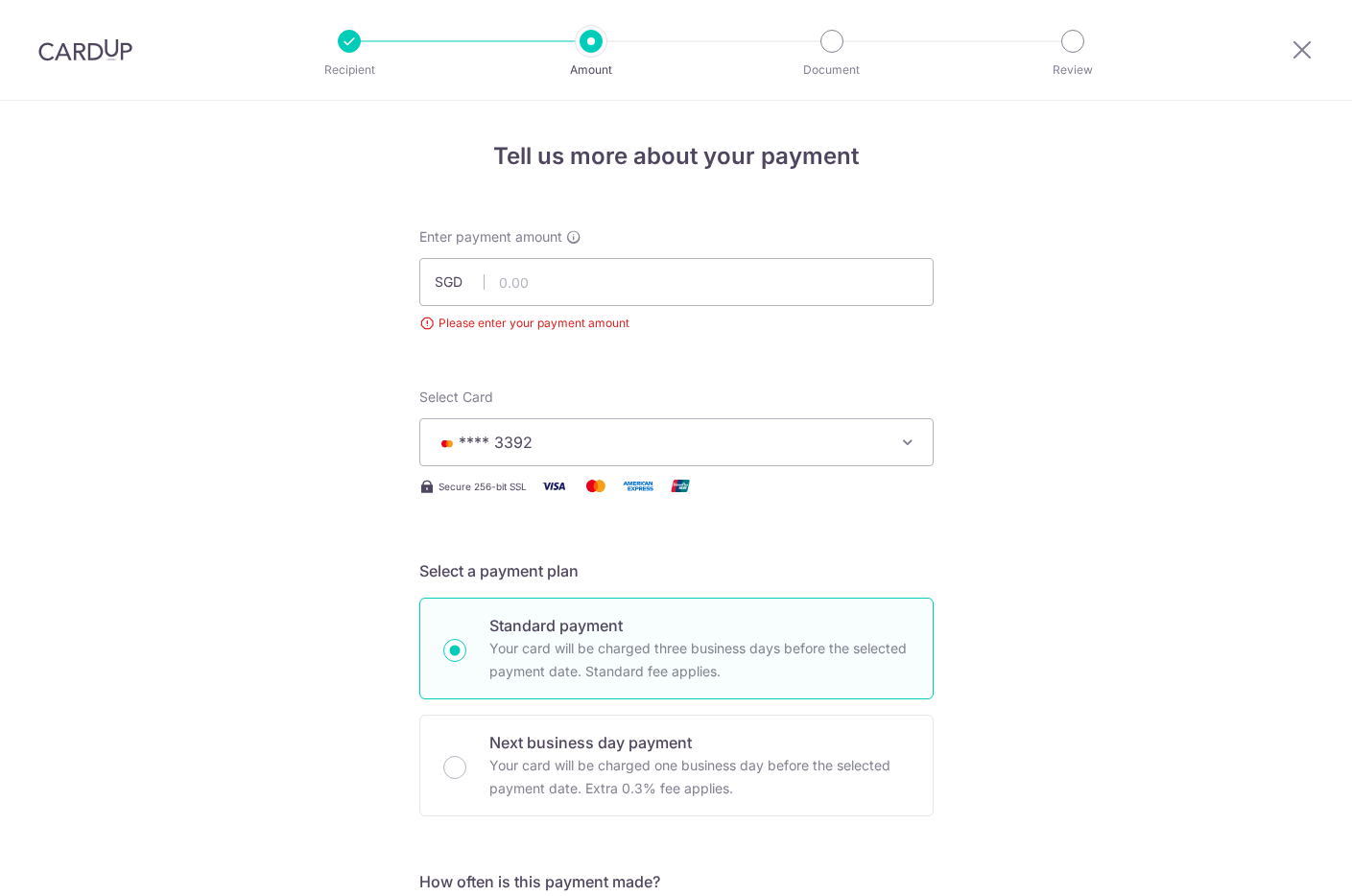 scroll, scrollTop: 0, scrollLeft: 0, axis: both 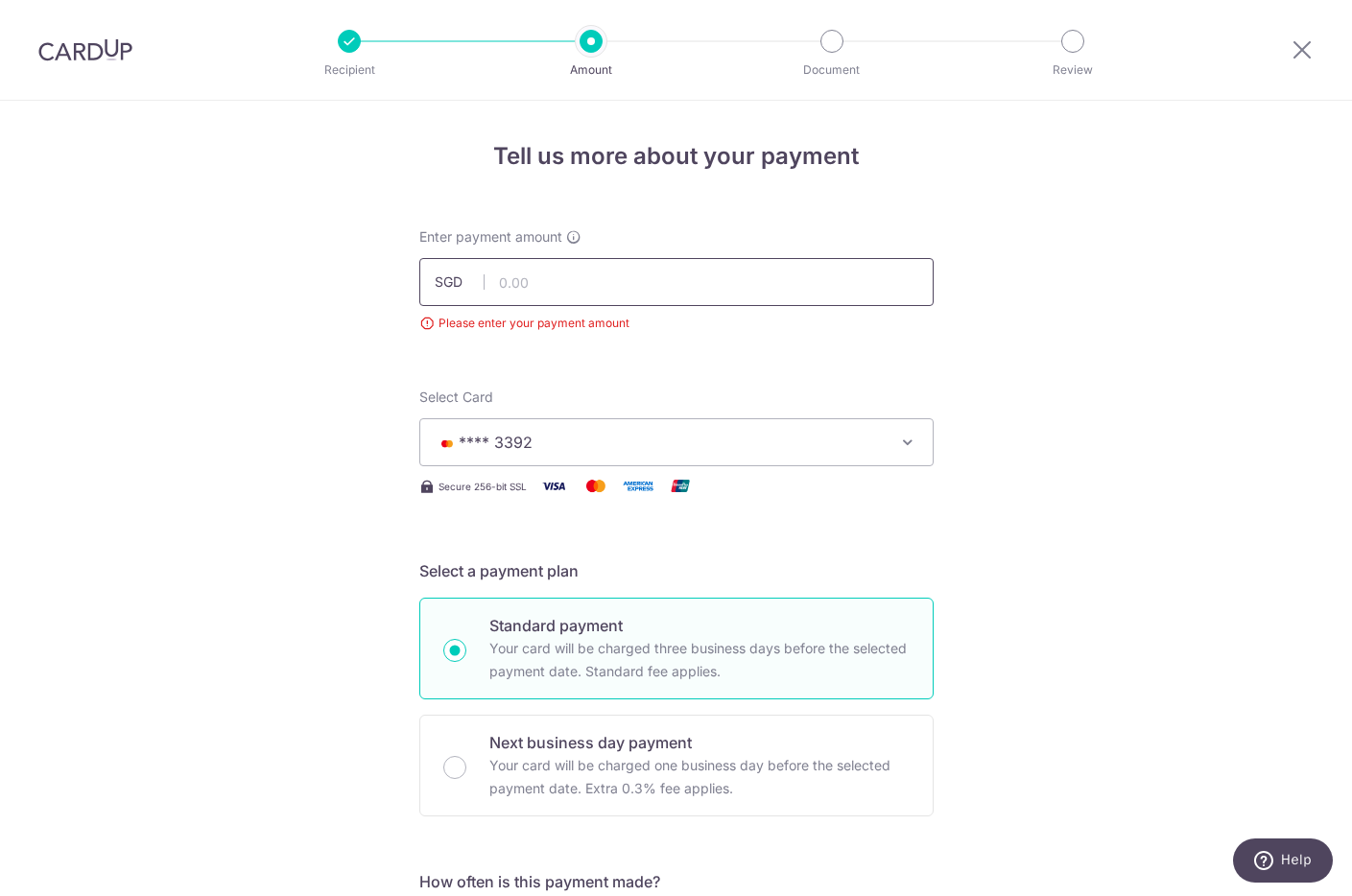 click at bounding box center [676, 282] 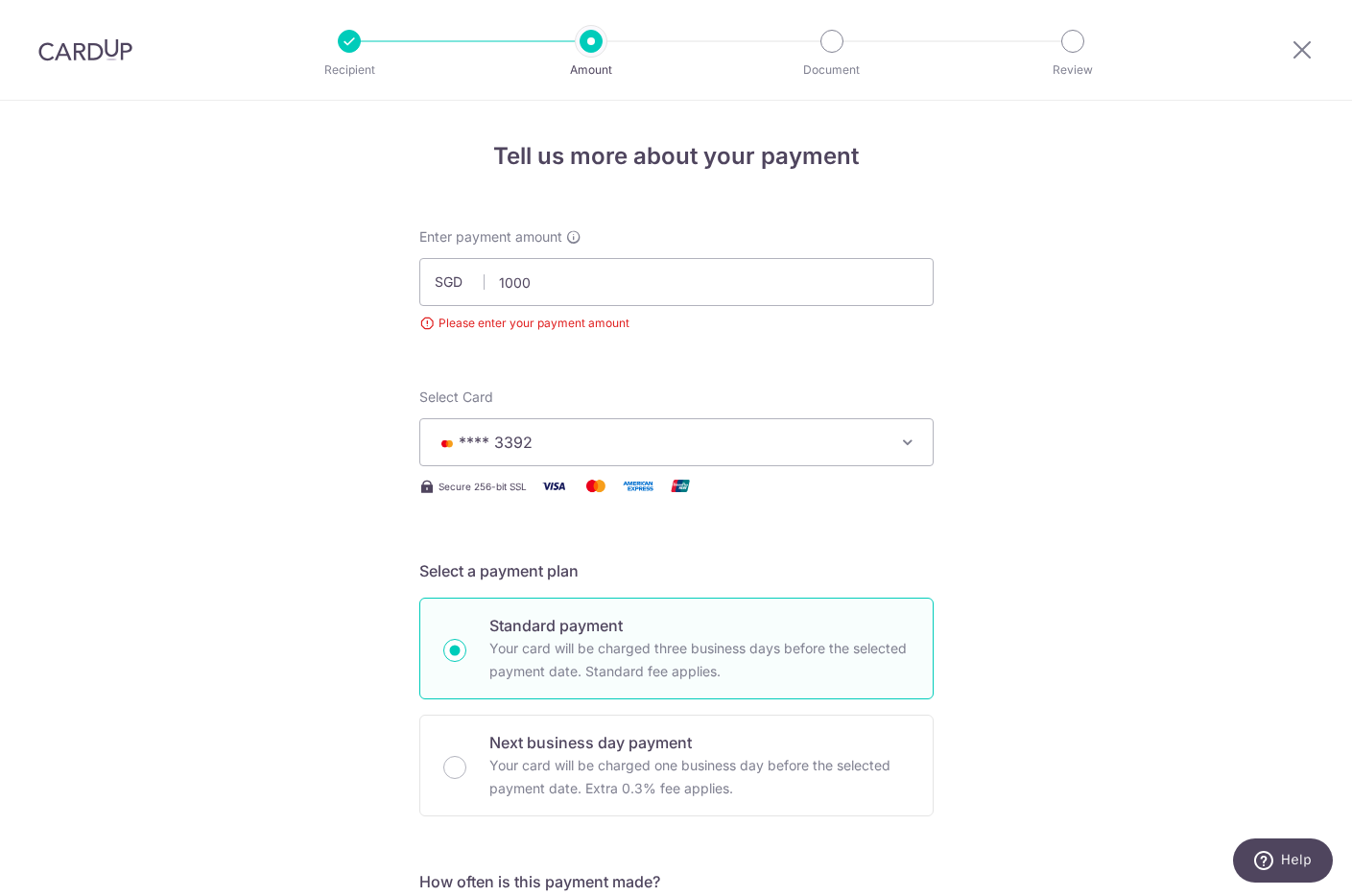 click on "Tell us more about your payment
SGD
1000
Please enter your payment amount
**** [LAST_FOUR_DIGITS]
Add credit card
Your Cards
**** [LAST_FOUR_DIGITS]
**** [LAST_FOUR_DIGITS]
Secure 256-bit SSL
Text
New card details
Card" at bounding box center (676, 1021) 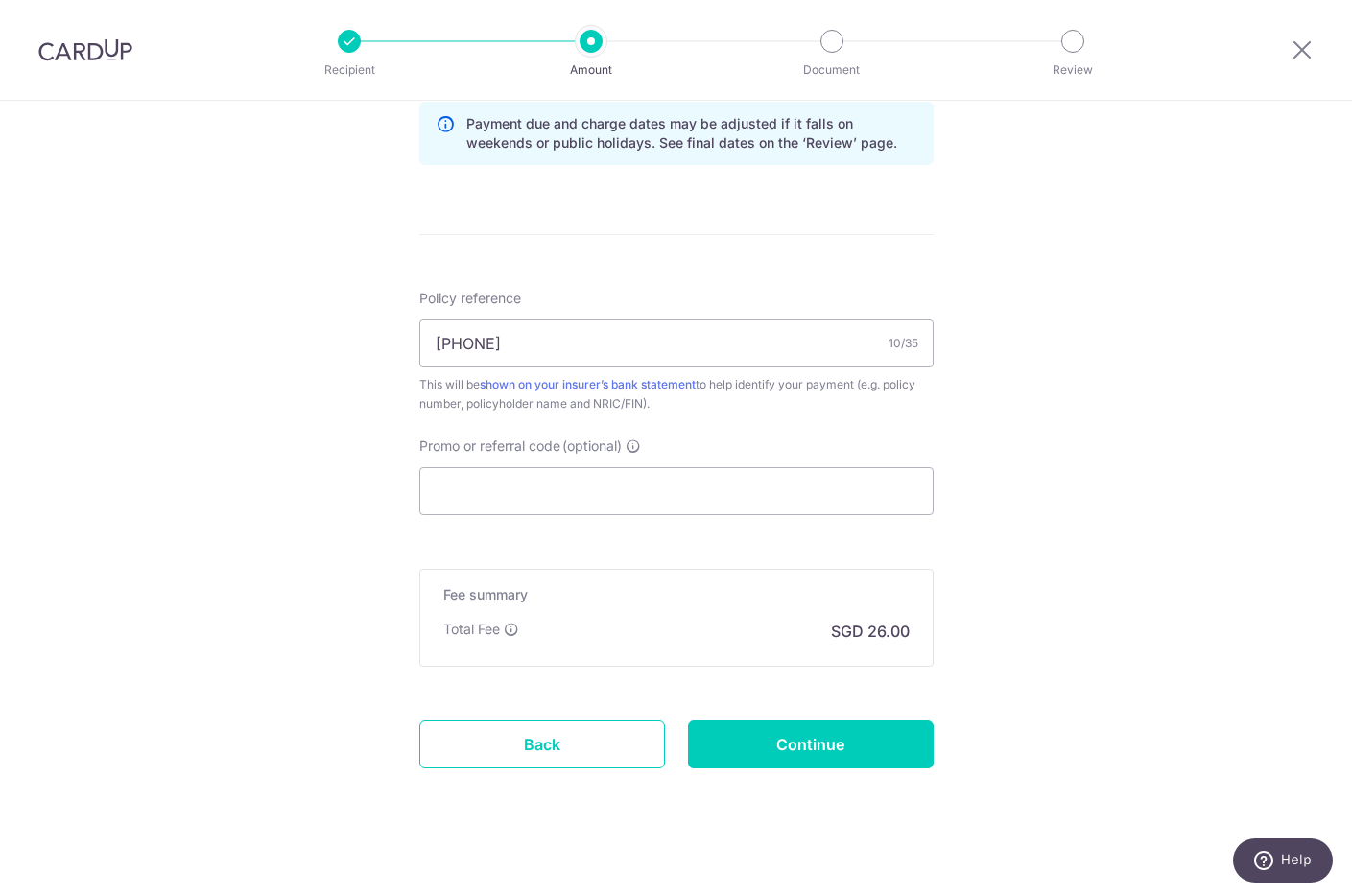 scroll, scrollTop: 1046, scrollLeft: 0, axis: vertical 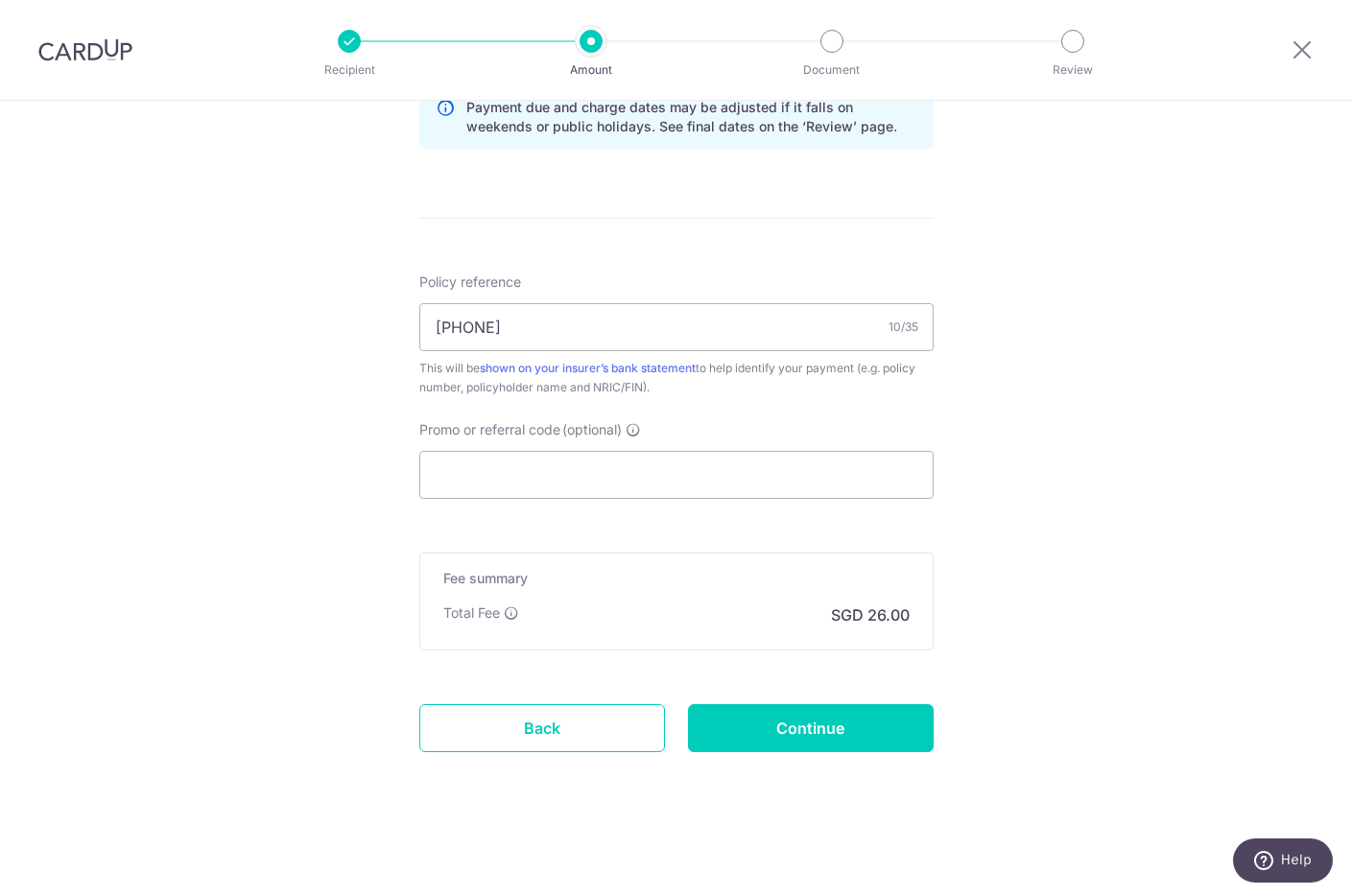 click on "Tell us more about your payment
Enter payment amount
SGD
1,000.00
1000.00
Please enter your payment amount
Select Card
**** 3392
Add credit card
Your Cards
**** 3392
**** 3018
Secure 256-bit SSL
Text
New card details
Card" at bounding box center (676, -25) 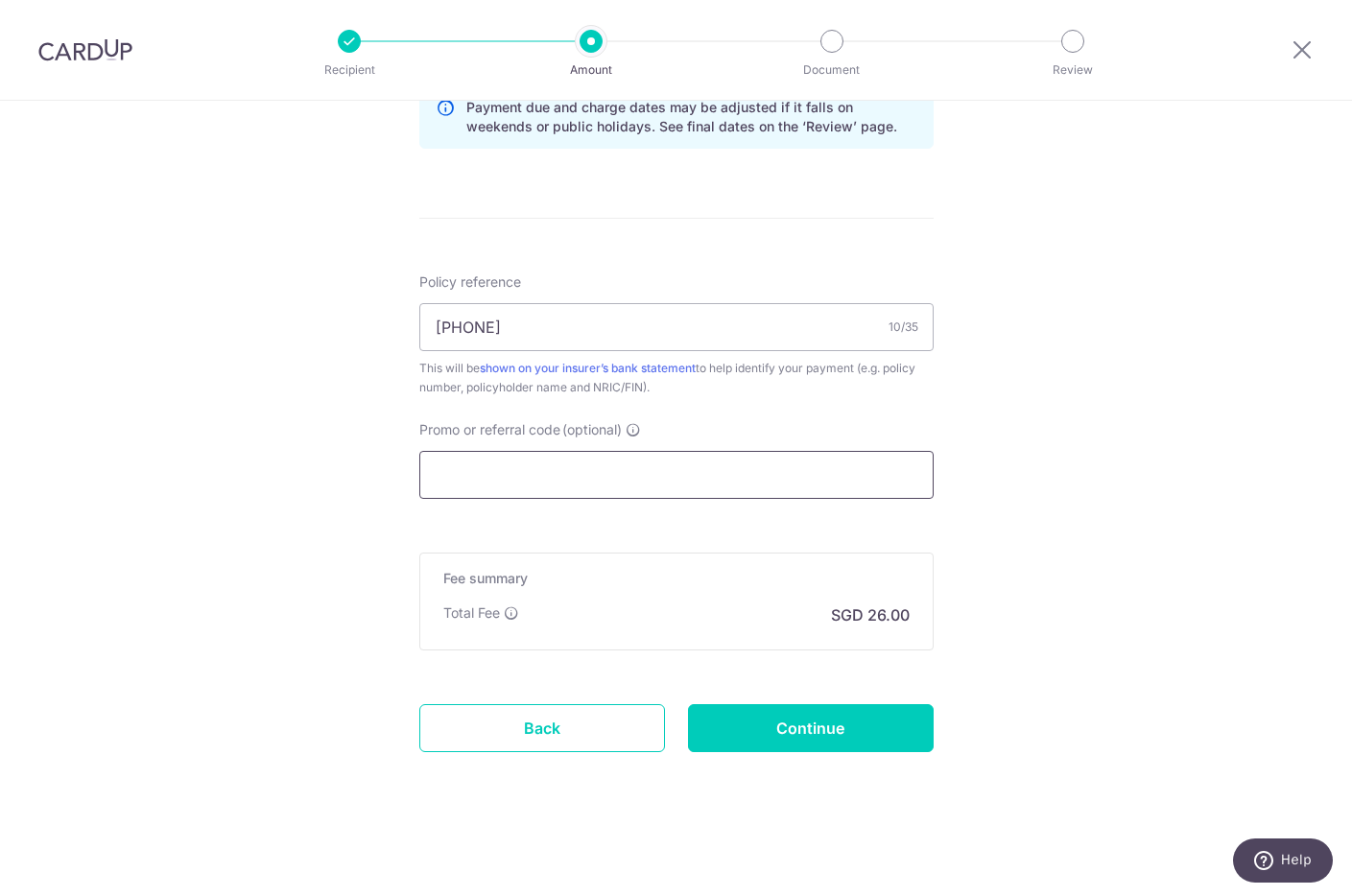 drag, startPoint x: 584, startPoint y: 482, endPoint x: 714, endPoint y: 451, distance: 133.64505 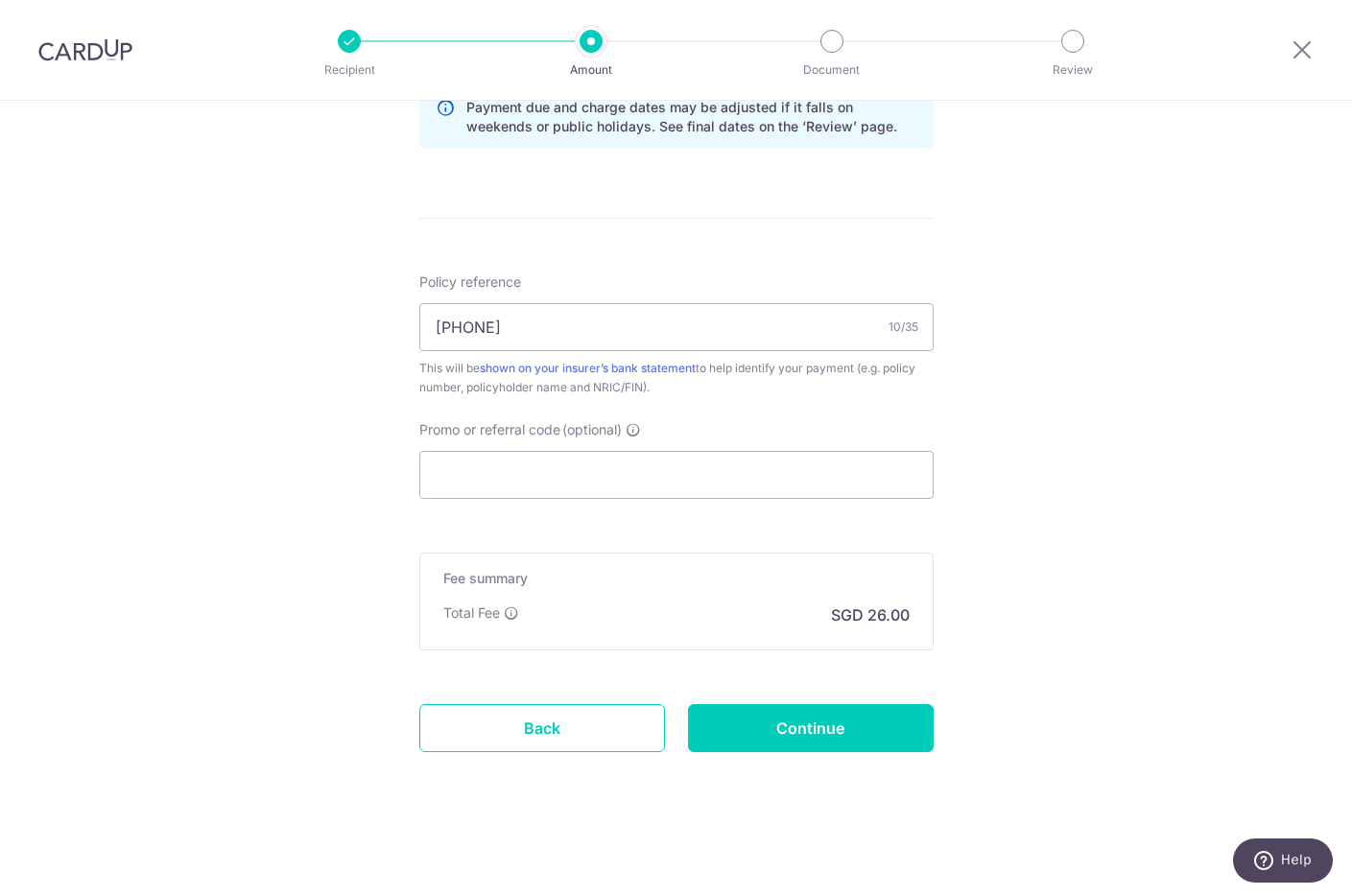 click on "Tell us more about your payment
Enter payment amount
SGD
1,000.00
1000.00
Please enter your payment amount
Select Card
**** 3392
Add credit card
Your Cards
**** 3392
**** 3018
Secure 256-bit SSL
Text
New card details
Card" at bounding box center [676, -25] 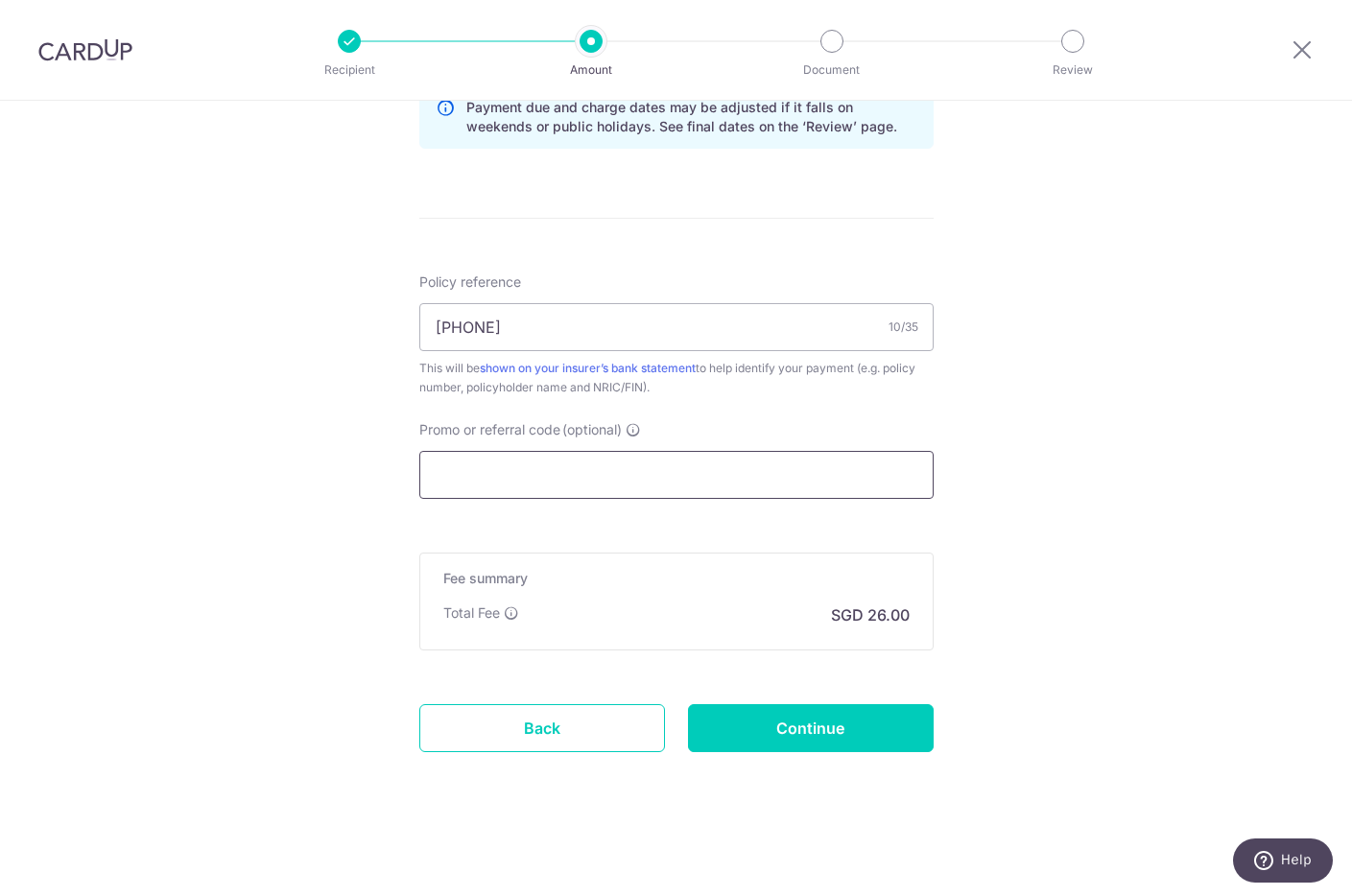 drag, startPoint x: 613, startPoint y: 488, endPoint x: 586, endPoint y: 411, distance: 81.59657 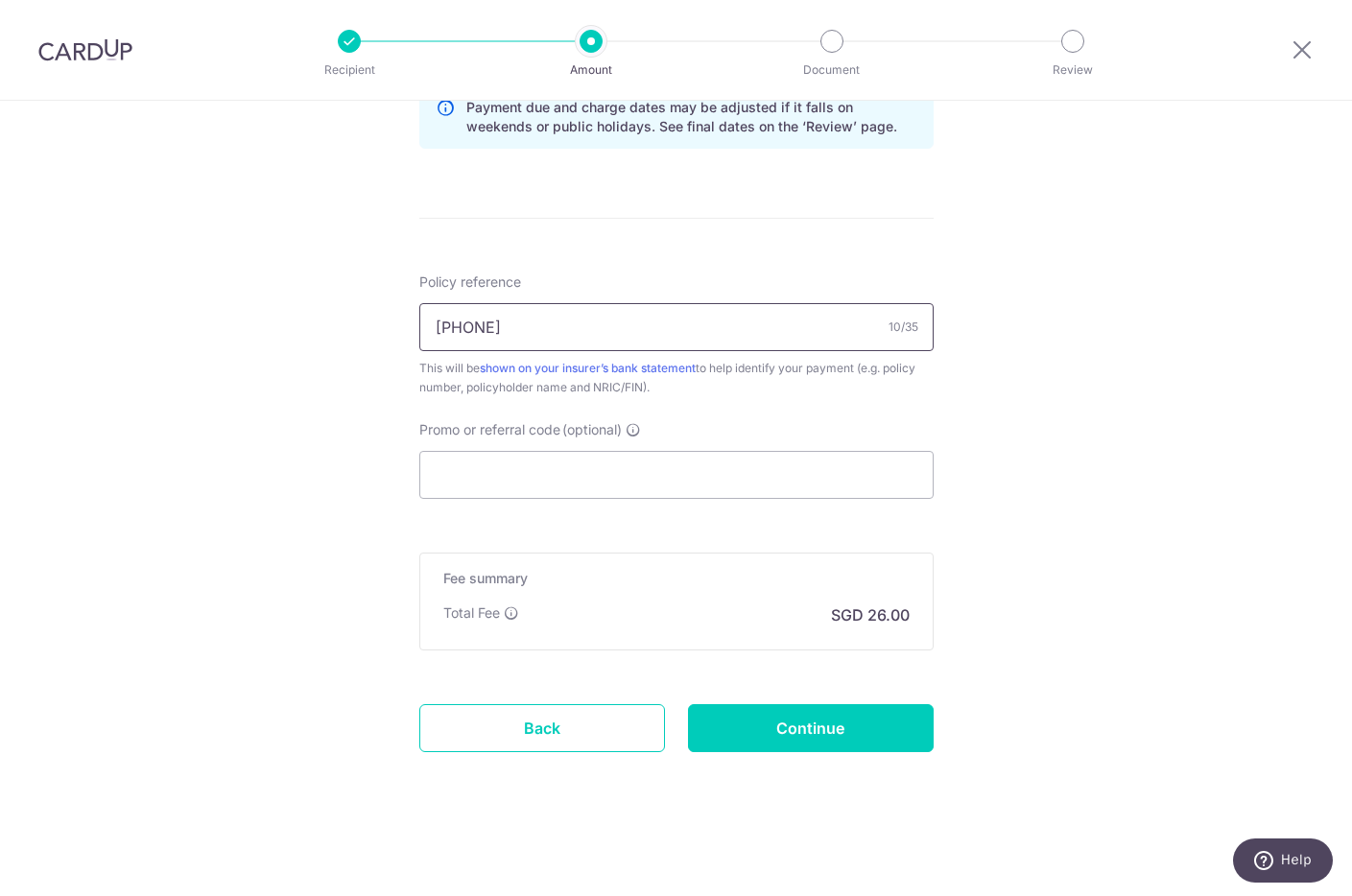 click on "[PHONE]" at bounding box center (676, 327) 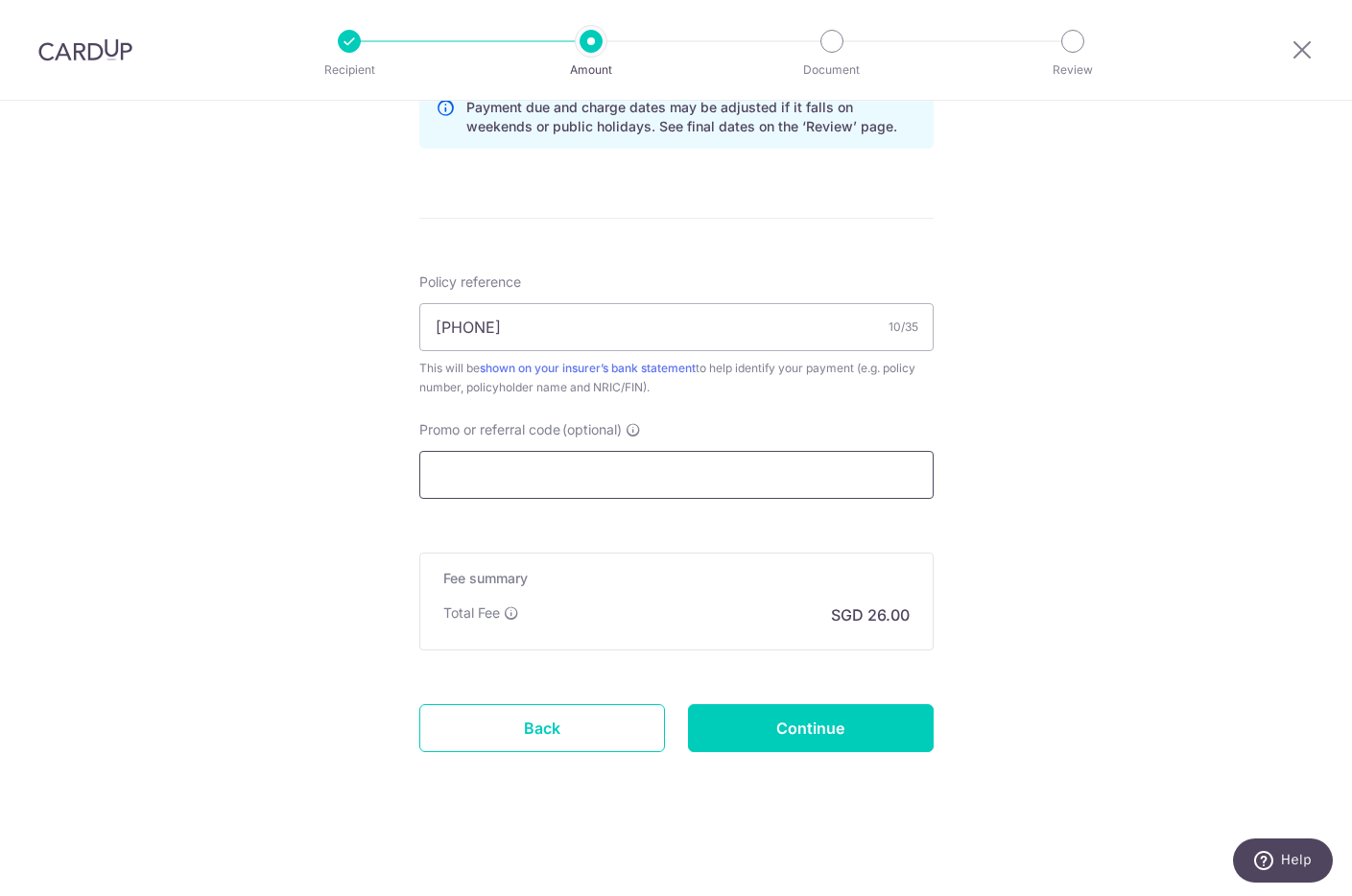 drag, startPoint x: 589, startPoint y: 485, endPoint x: 616, endPoint y: 386, distance: 102.61579 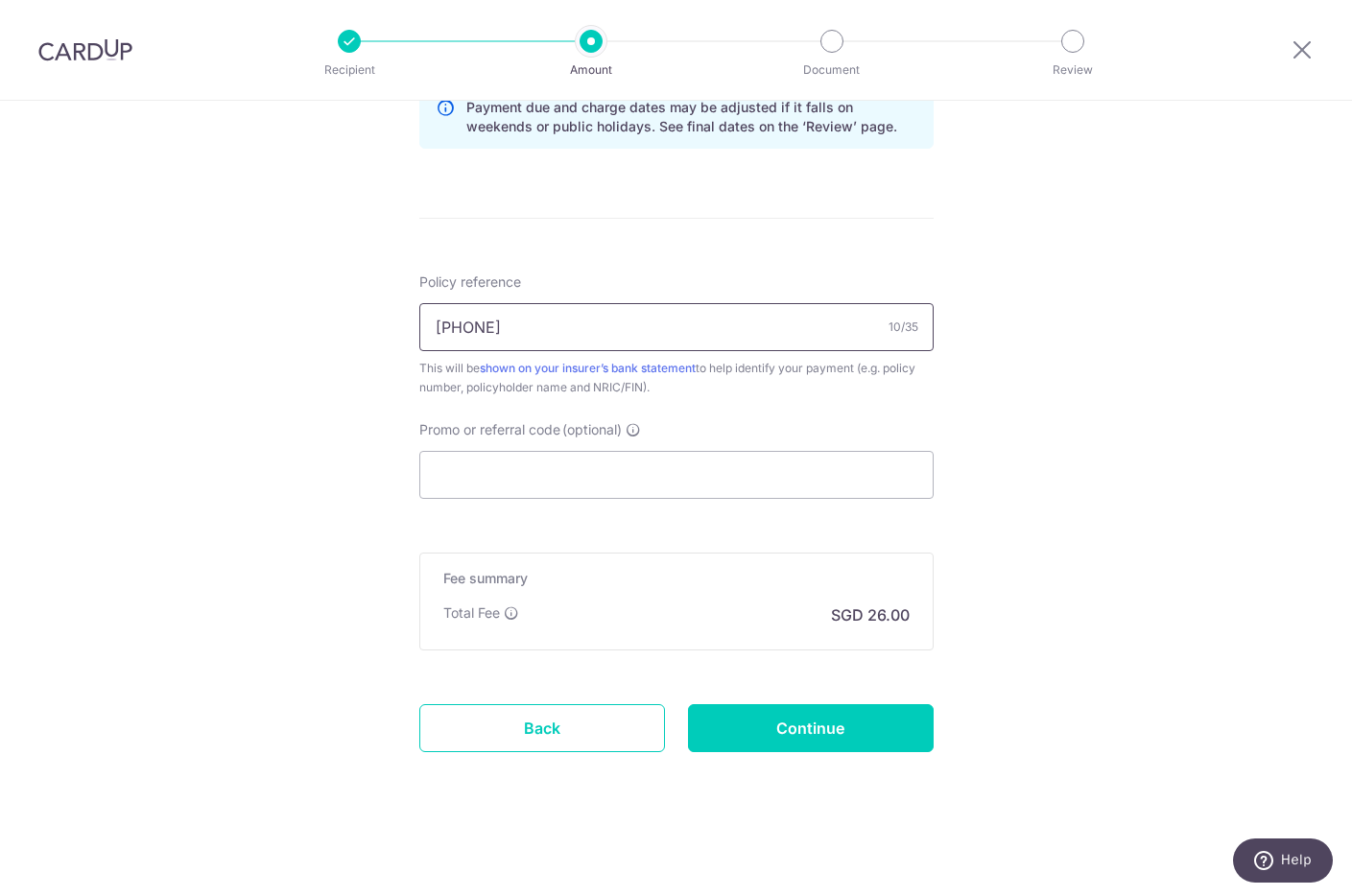click on "[PHONE]" at bounding box center [676, 327] 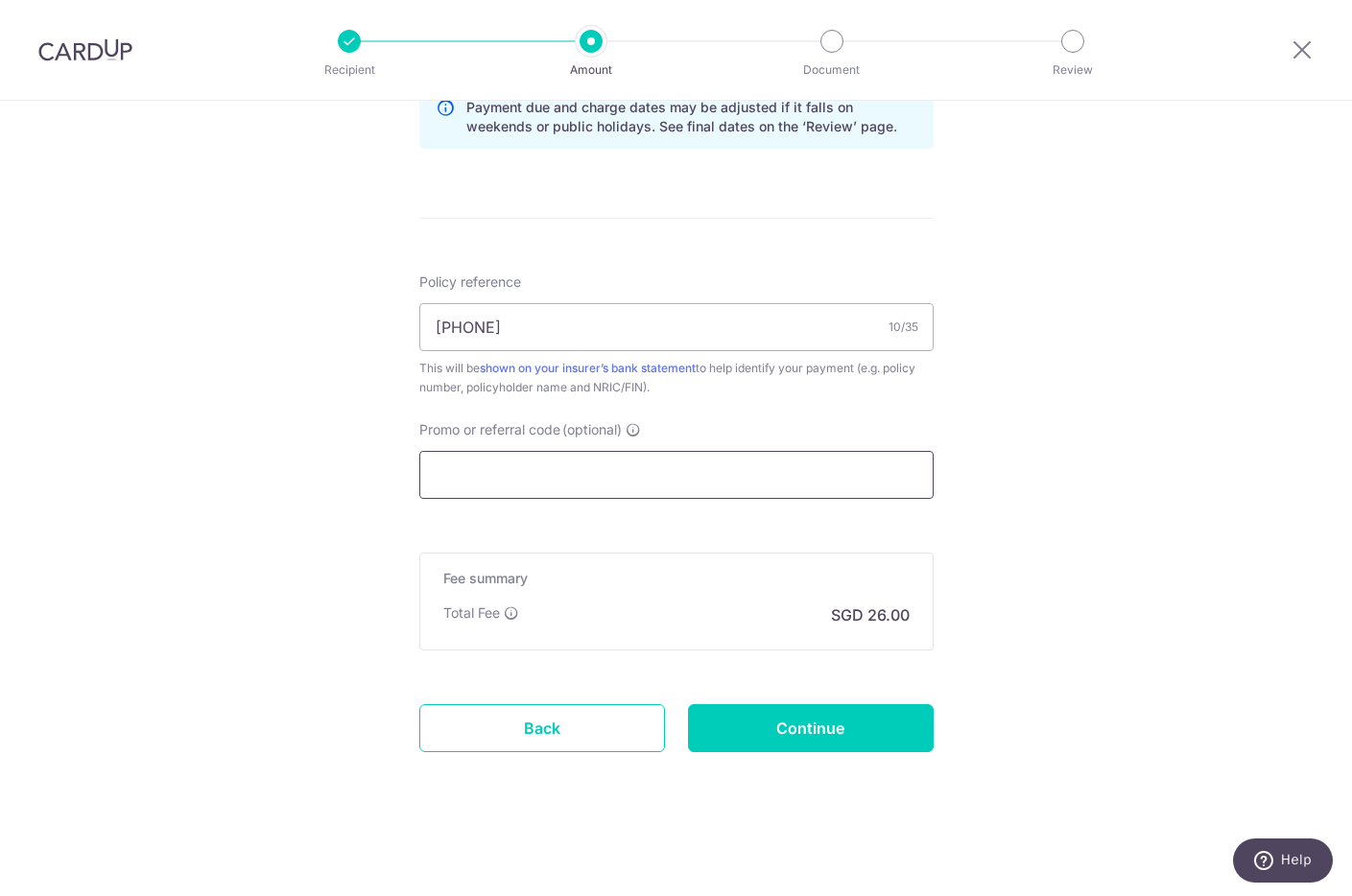 click on "Promo or referral code
(optional)" at bounding box center (676, 475) 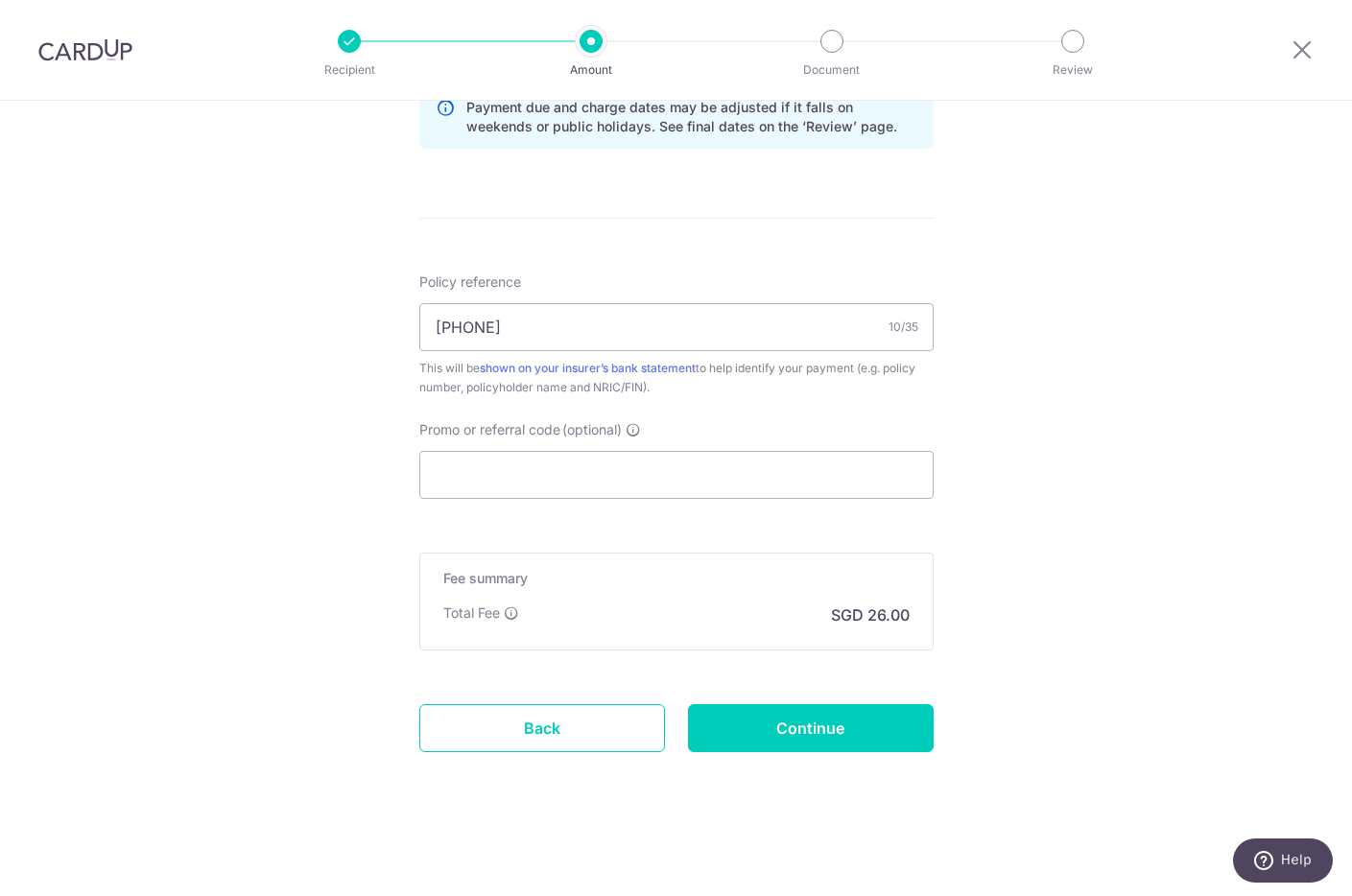 click on "Tell us more about your payment
Enter payment amount
SGD
1,000.00
1000.00
Please enter your payment amount
Select Card
**** 3392
Add credit card
Your Cards
**** 3392
**** 3018
Secure 256-bit SSL
Text
New card details
Card" at bounding box center (676, -25) 